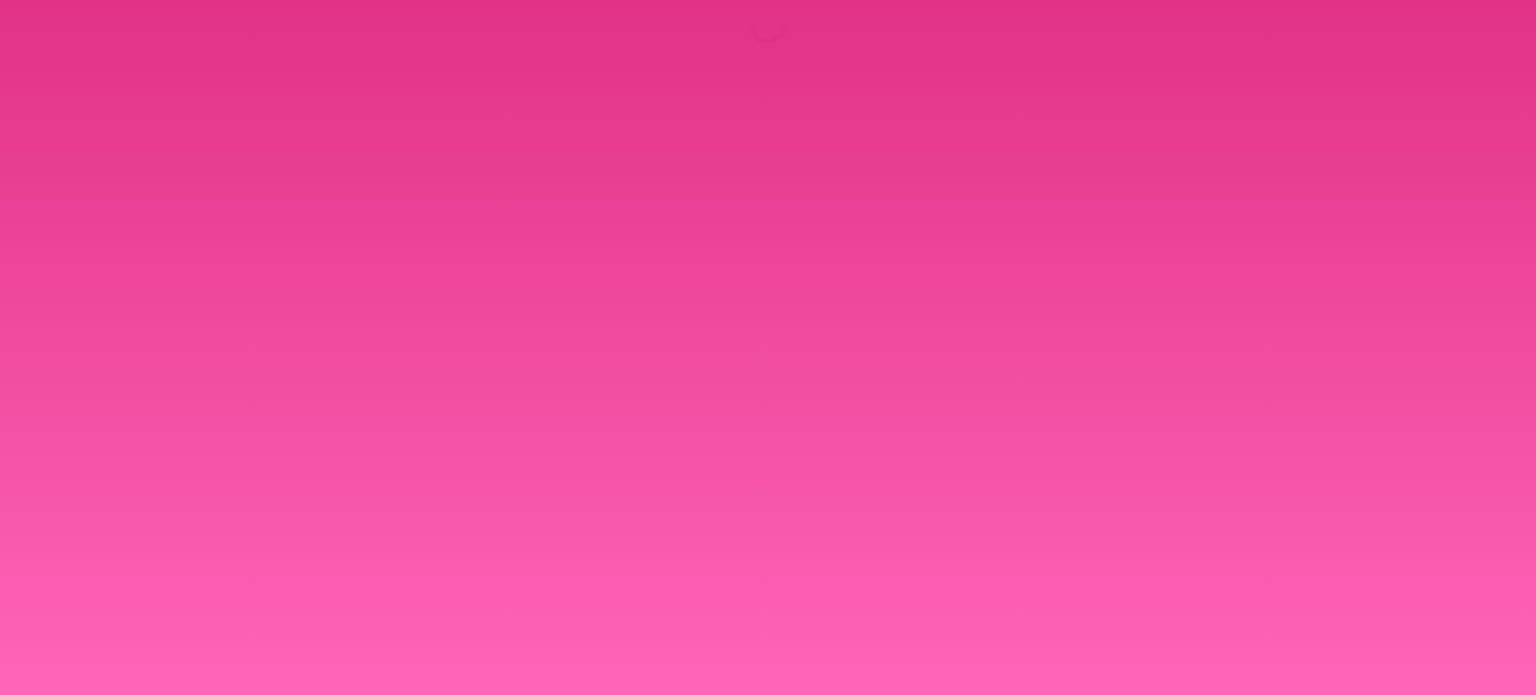 scroll, scrollTop: 0, scrollLeft: 0, axis: both 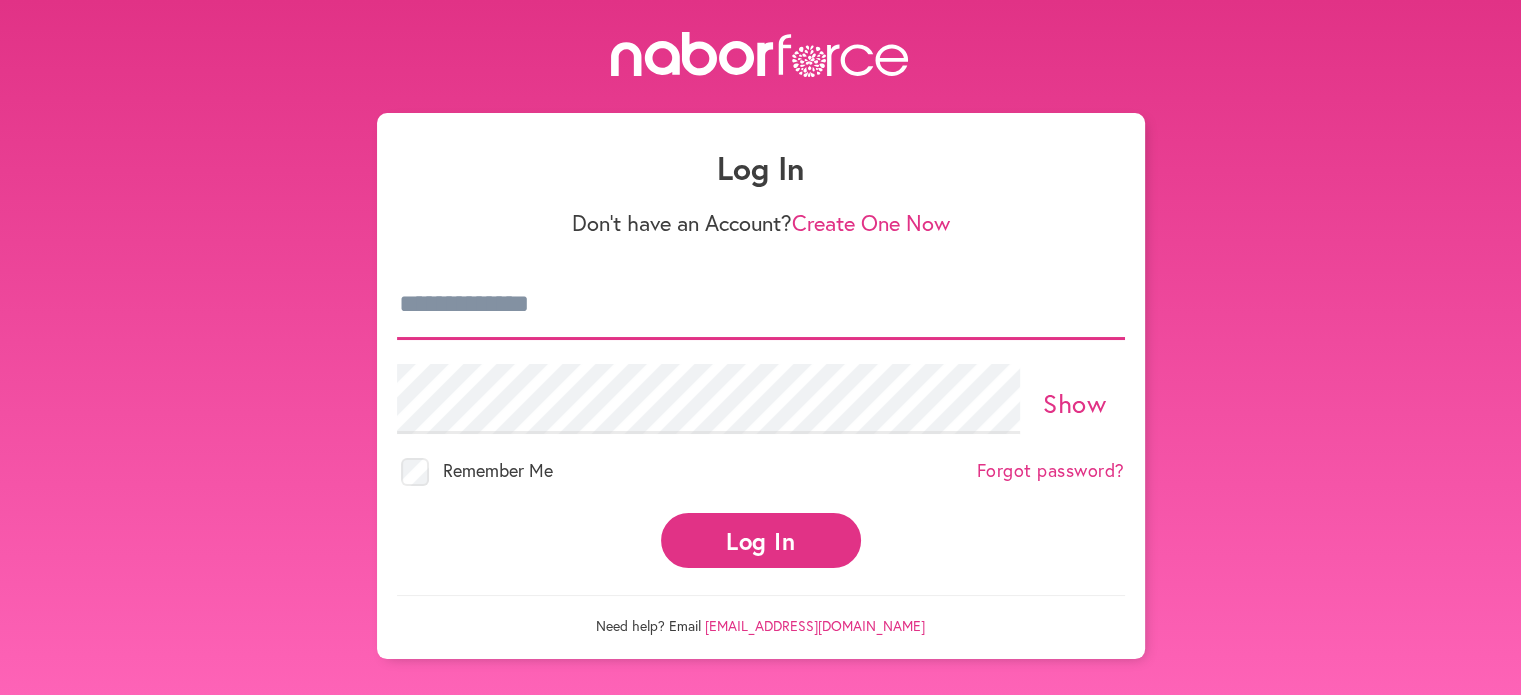 click at bounding box center [761, 305] 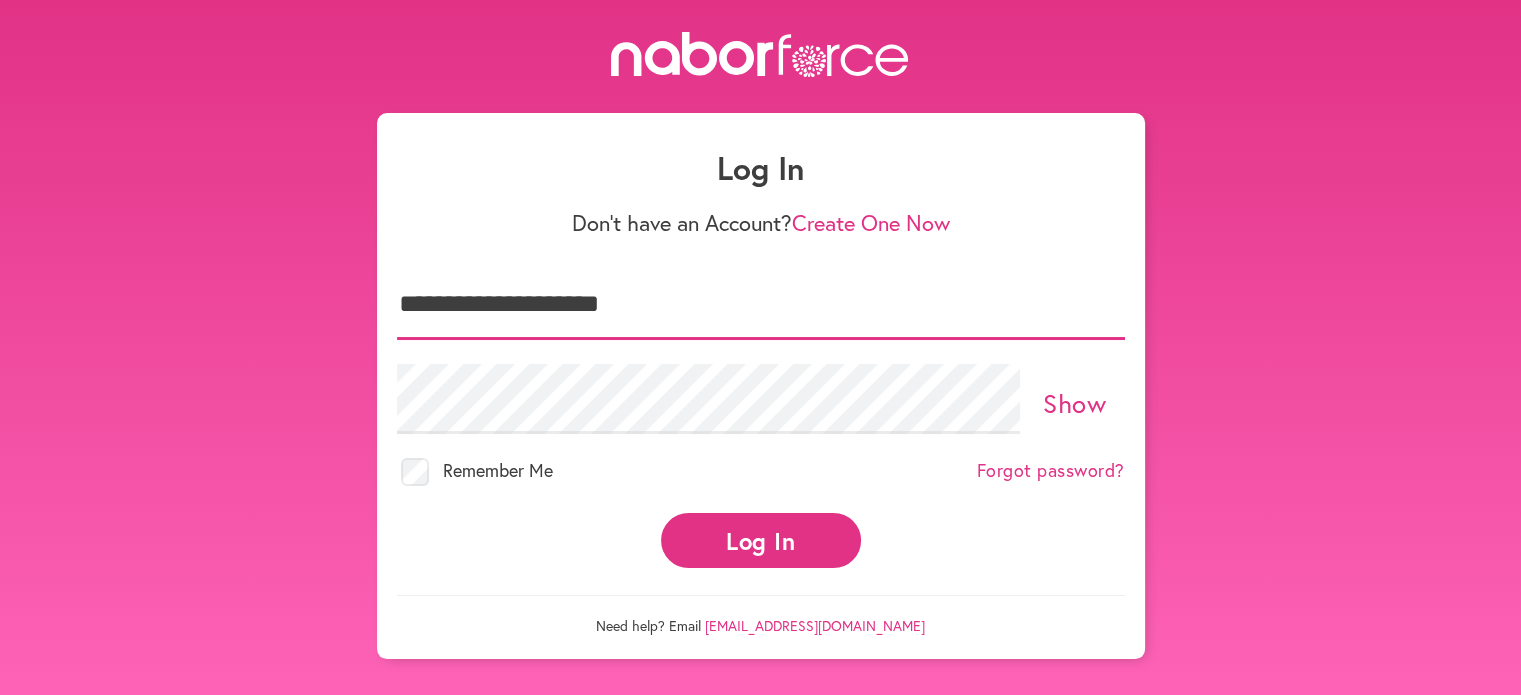 type on "**********" 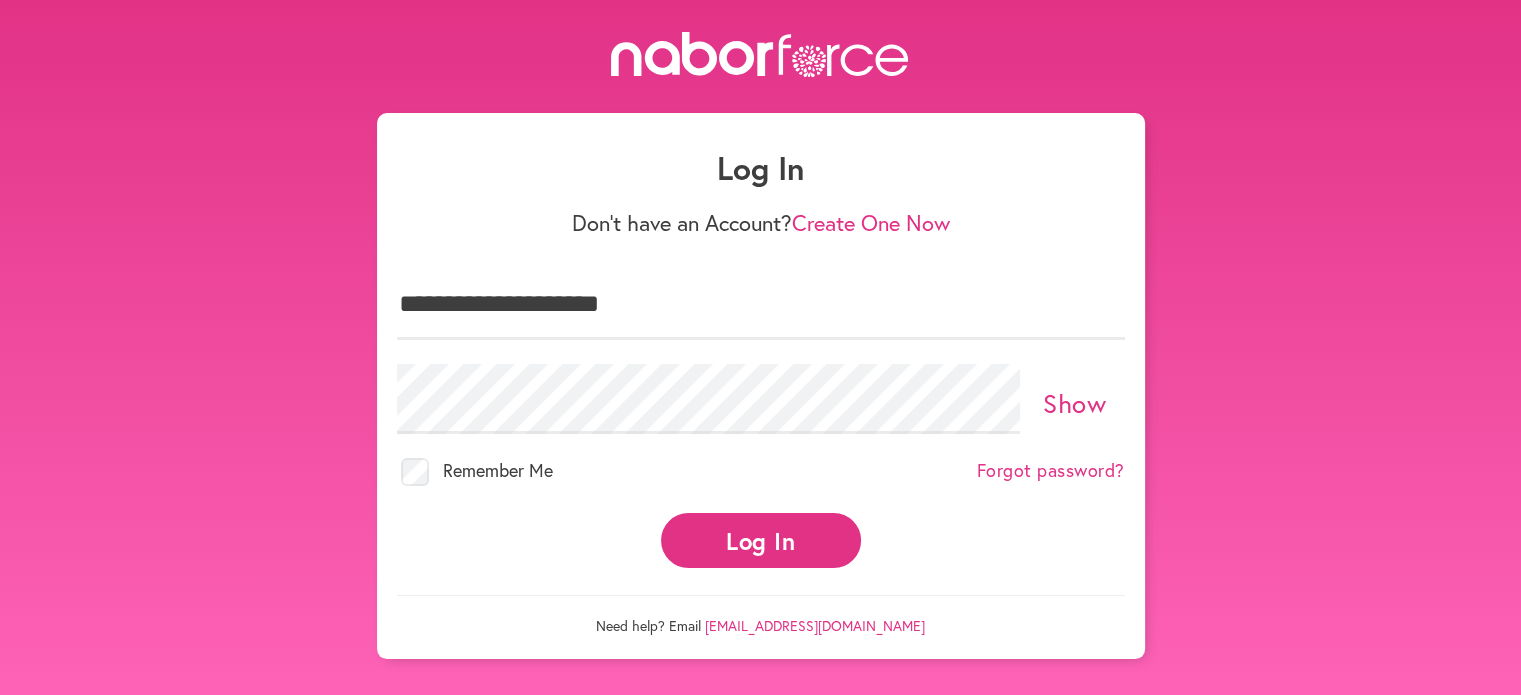 click on "Show" at bounding box center (1074, 403) 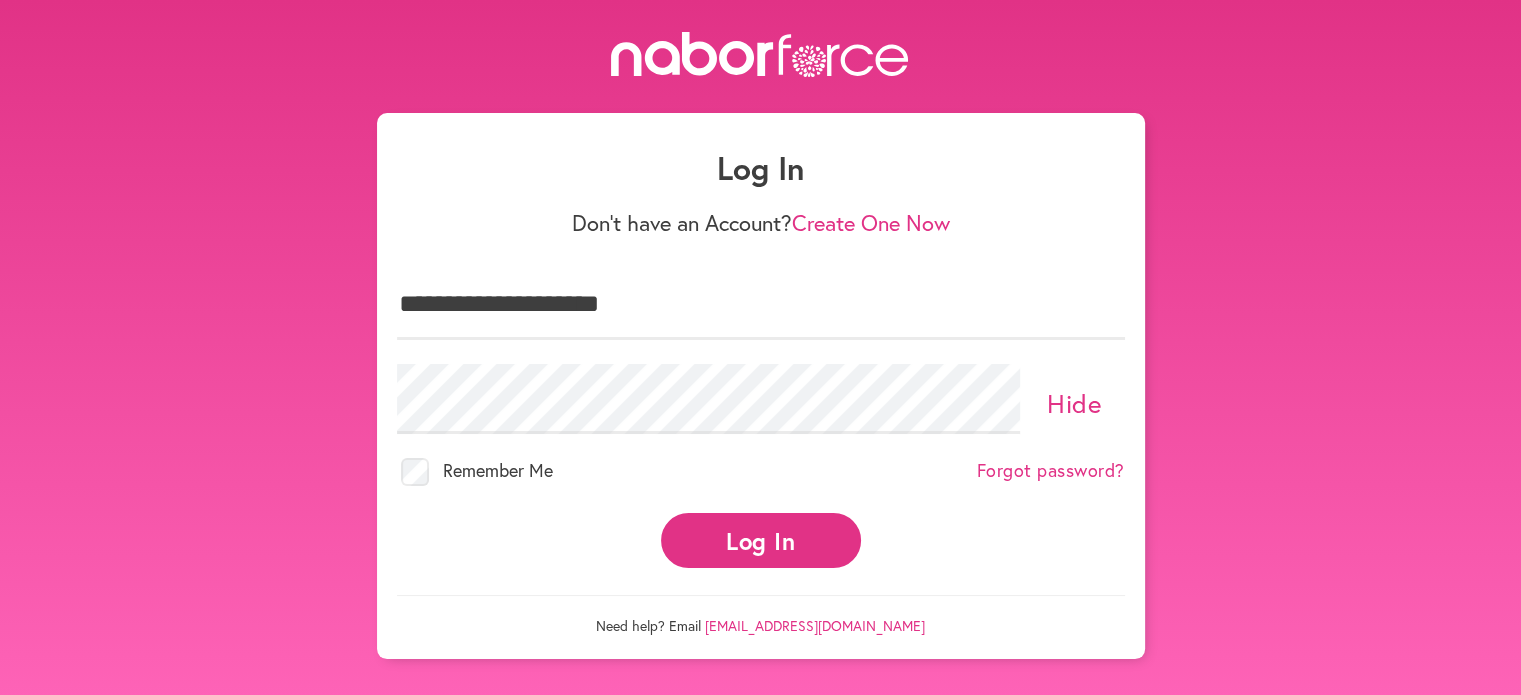click on "Log In" at bounding box center [761, 540] 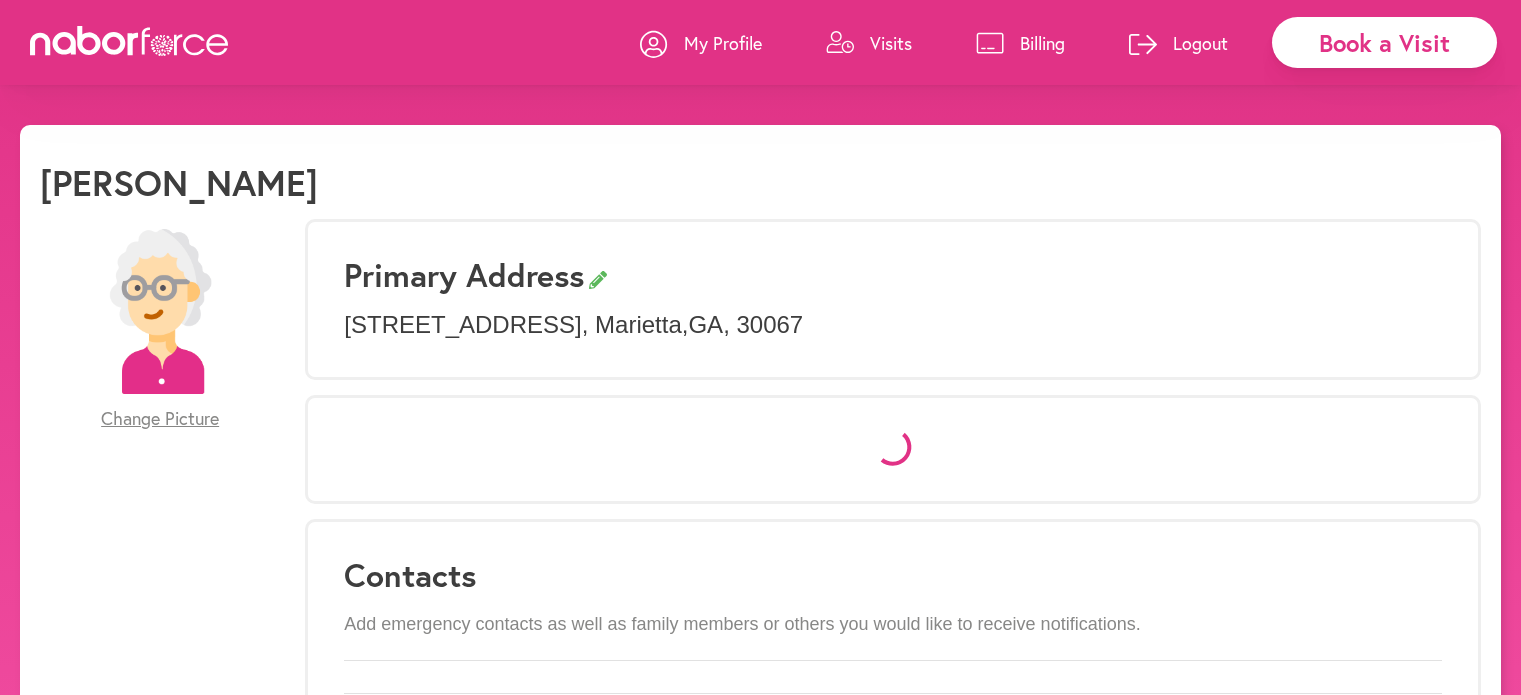 scroll, scrollTop: 0, scrollLeft: 0, axis: both 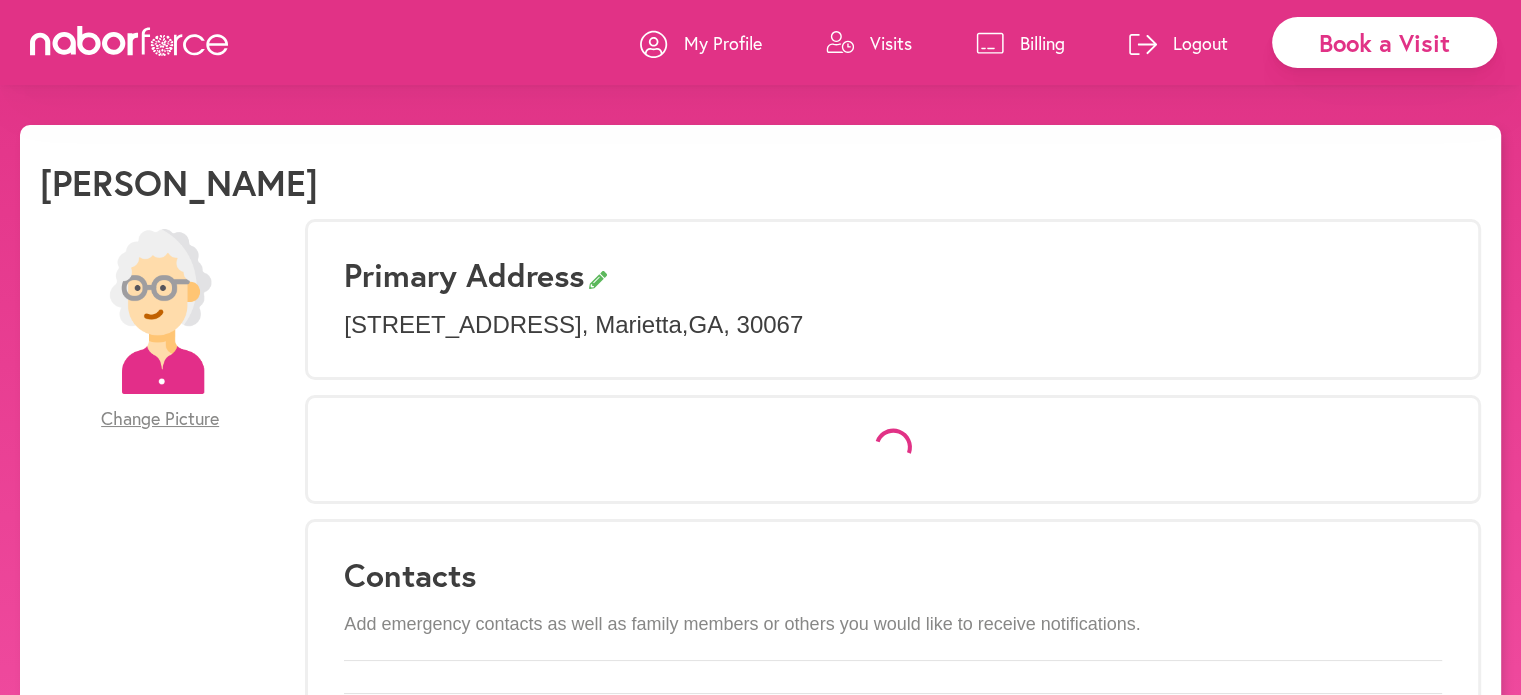 select on "*" 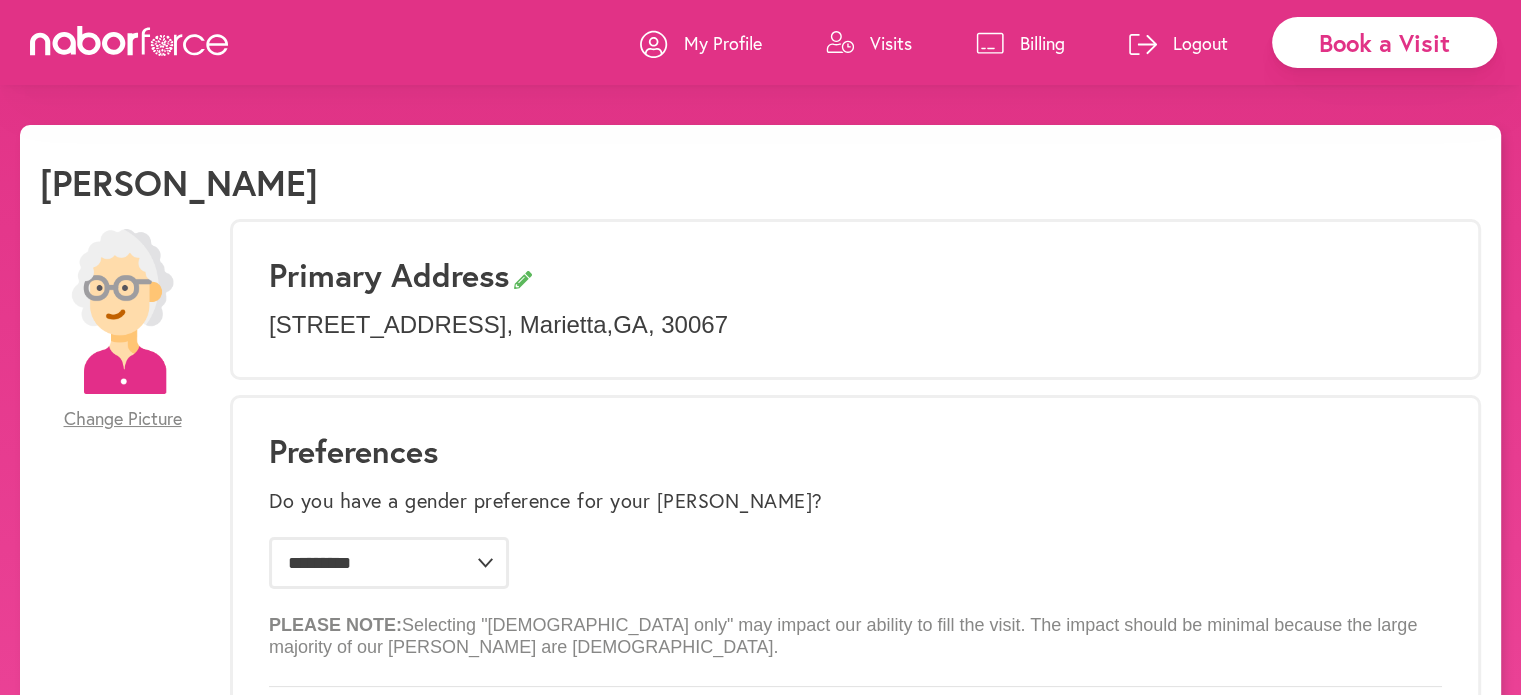 scroll, scrollTop: 0, scrollLeft: 0, axis: both 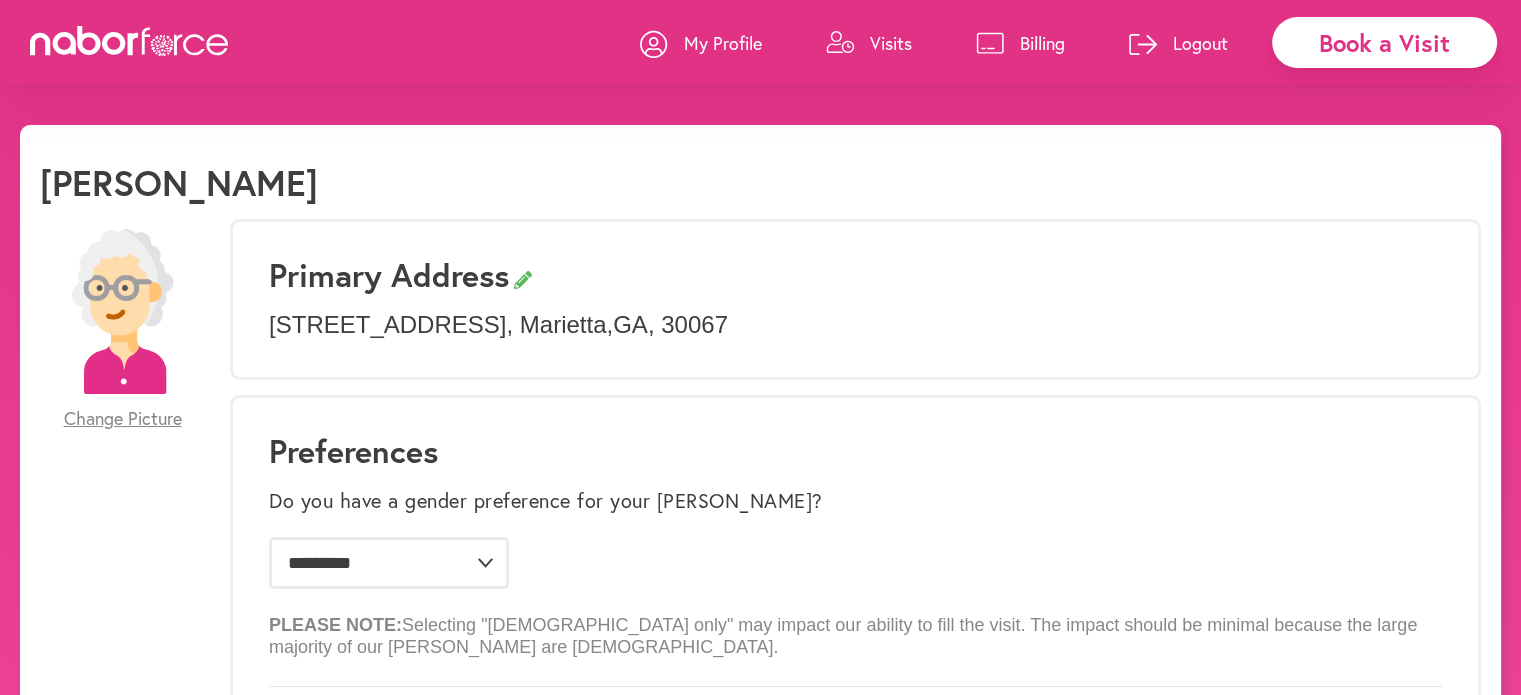 click on "Book a Visit" at bounding box center (1384, 42) 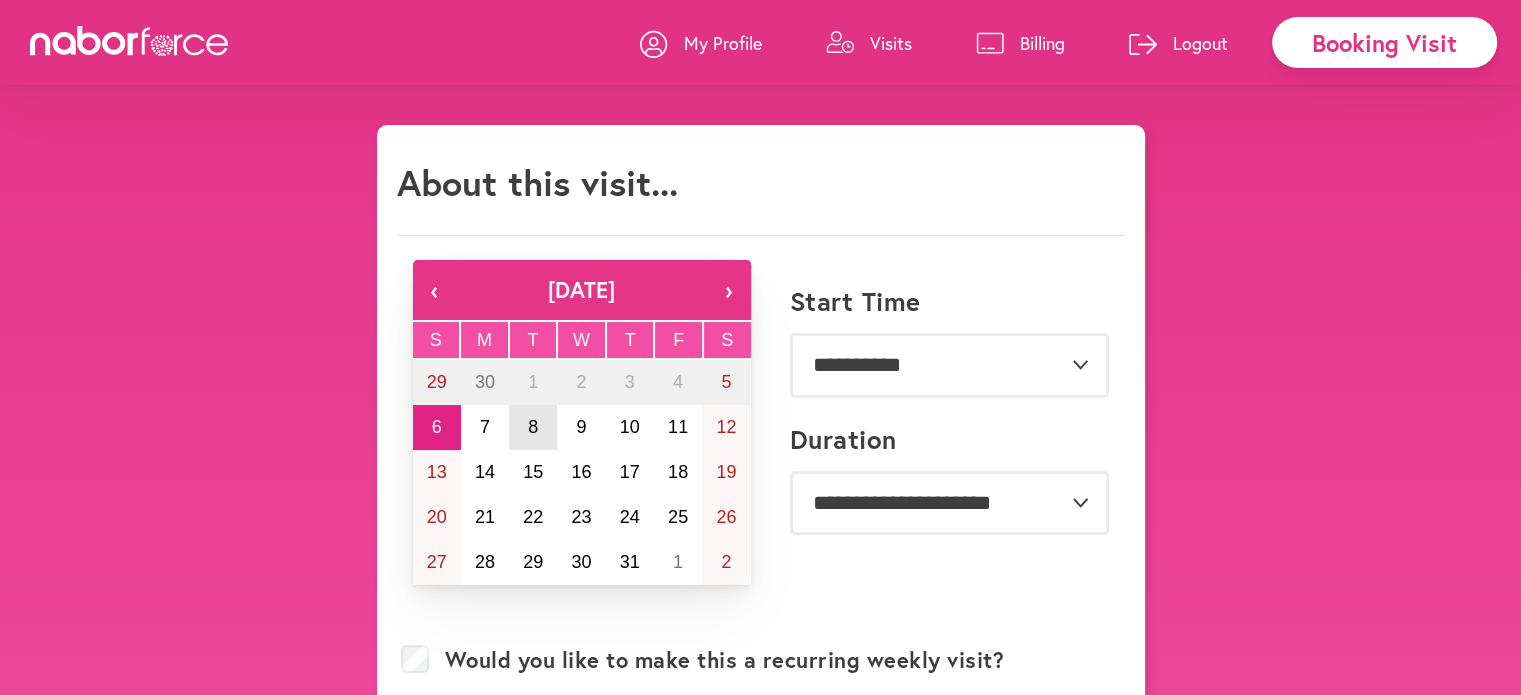 click on "8" at bounding box center (533, 427) 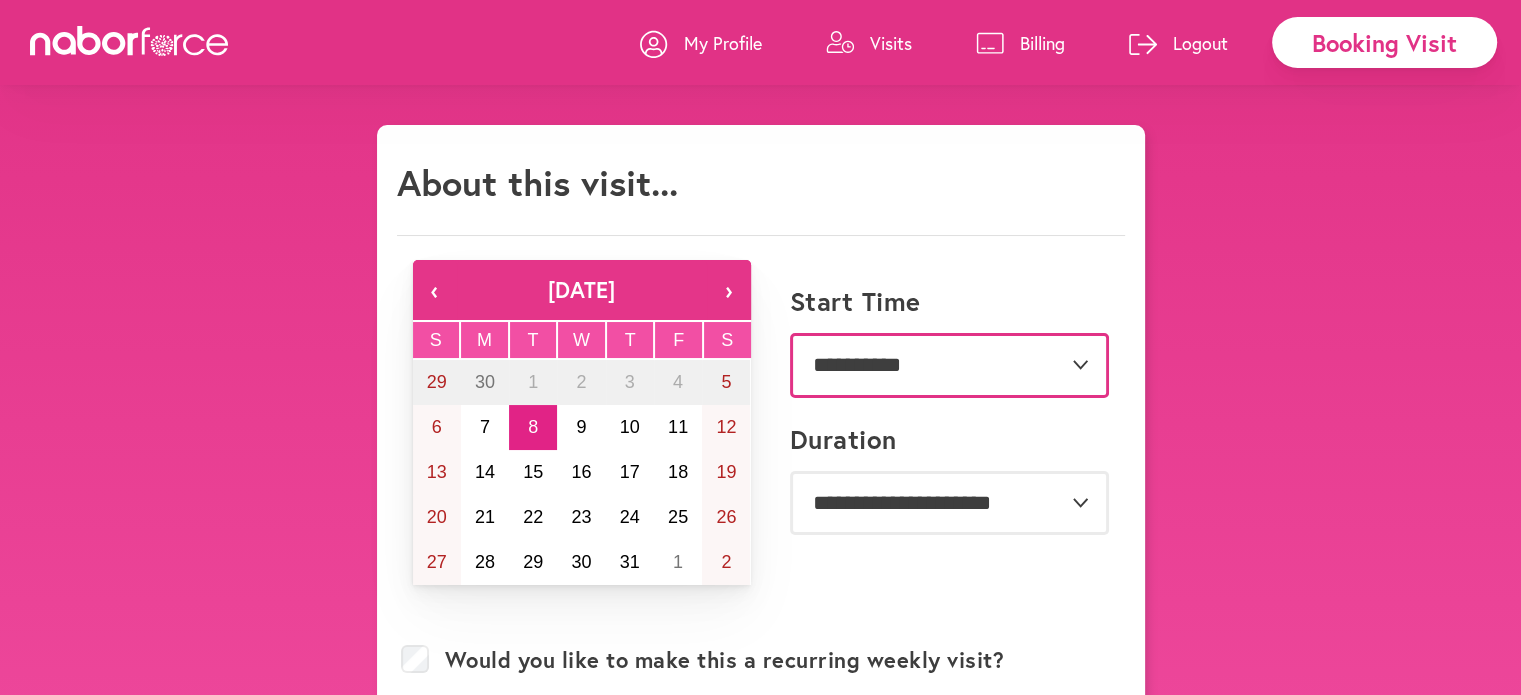 click on "**********" at bounding box center [949, 365] 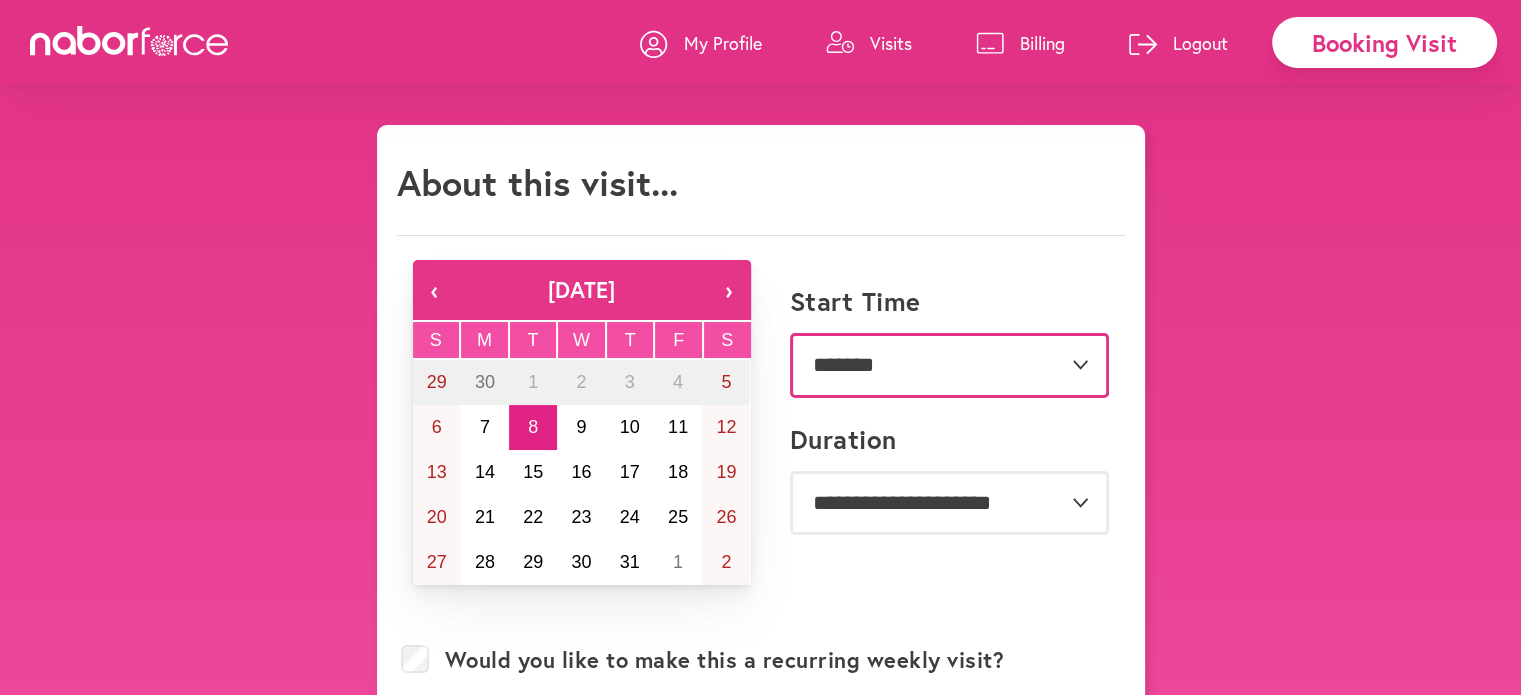 click on "**********" at bounding box center [949, 365] 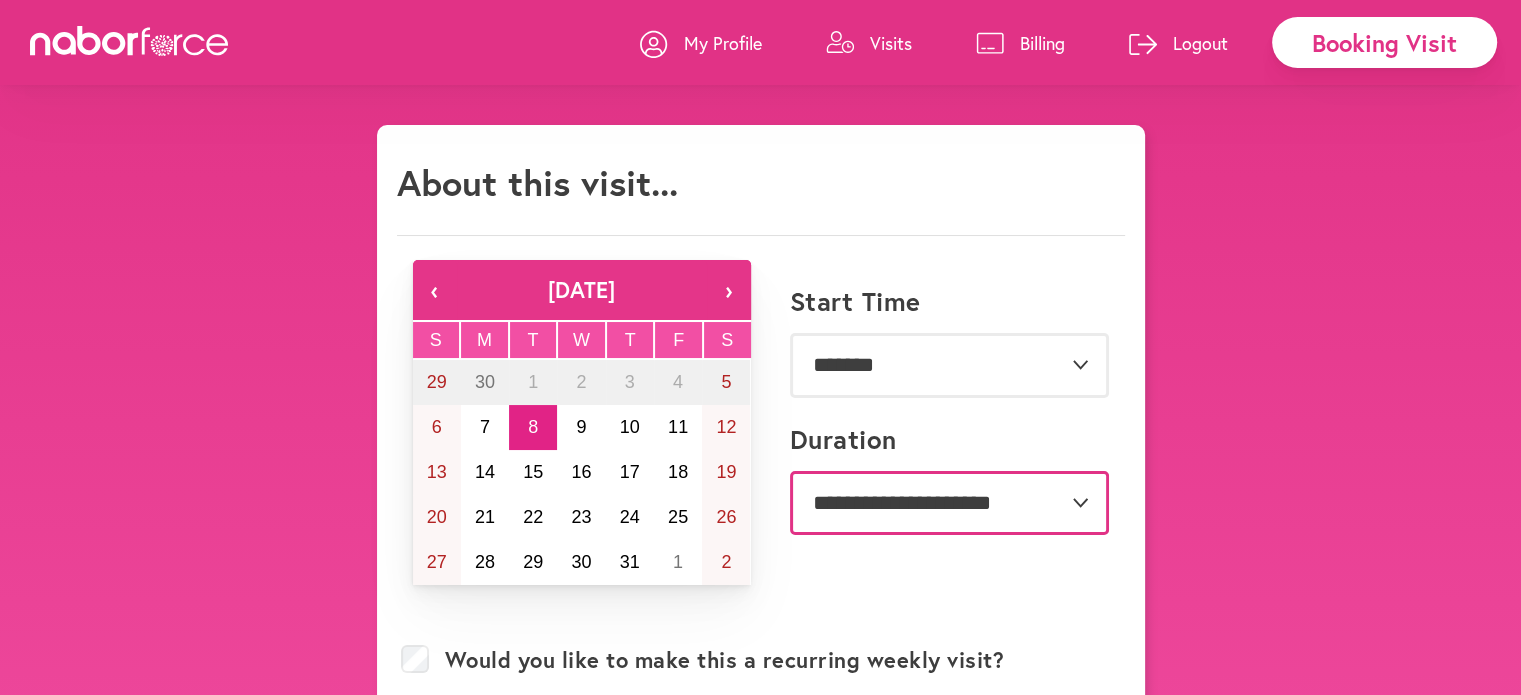 click on "**********" at bounding box center [949, 503] 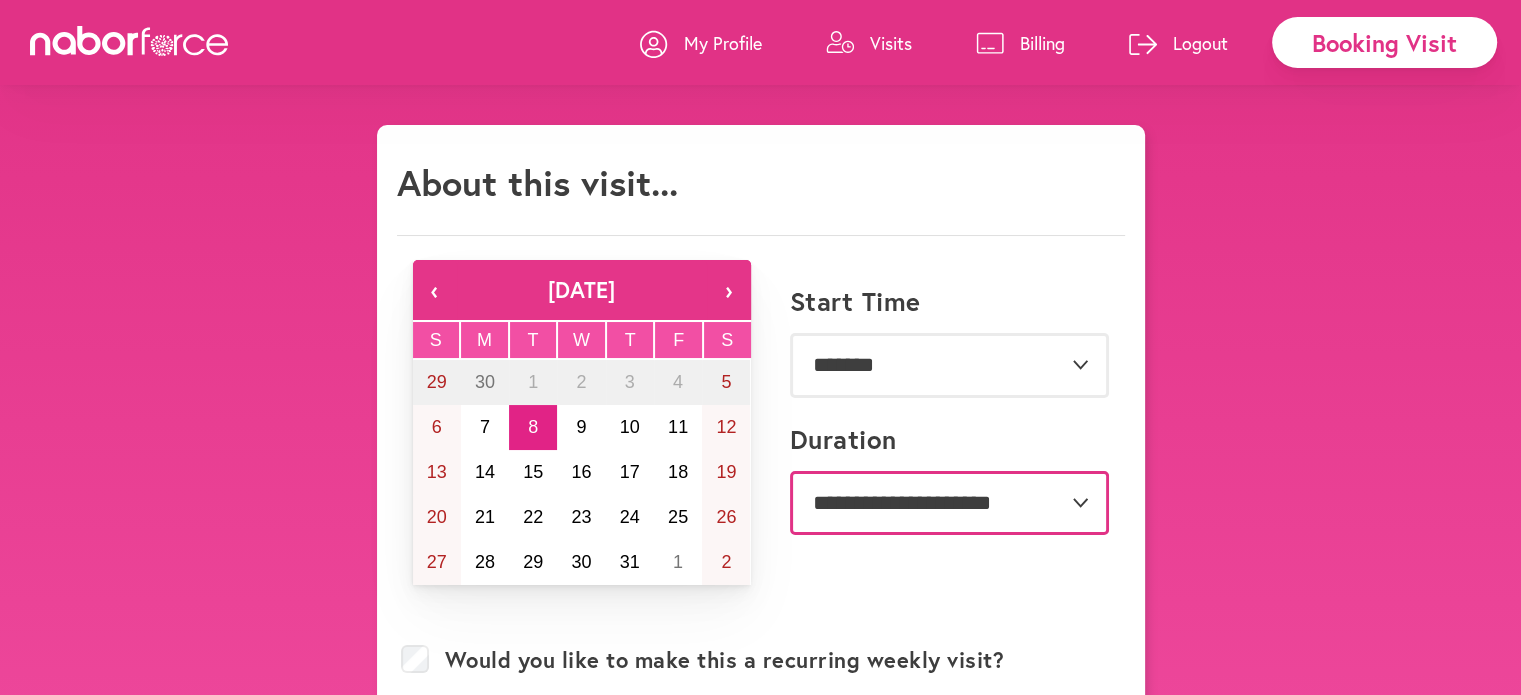 select on "**" 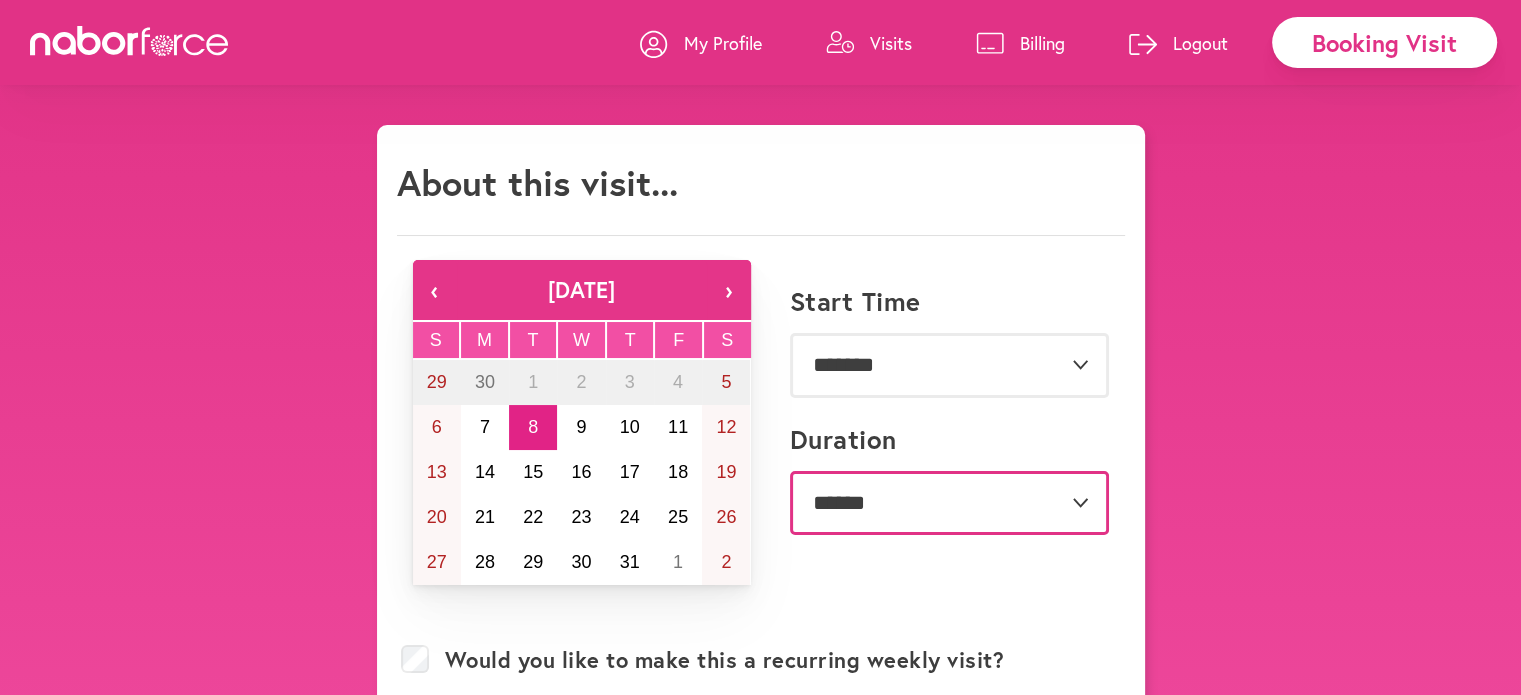 click on "**********" at bounding box center [949, 503] 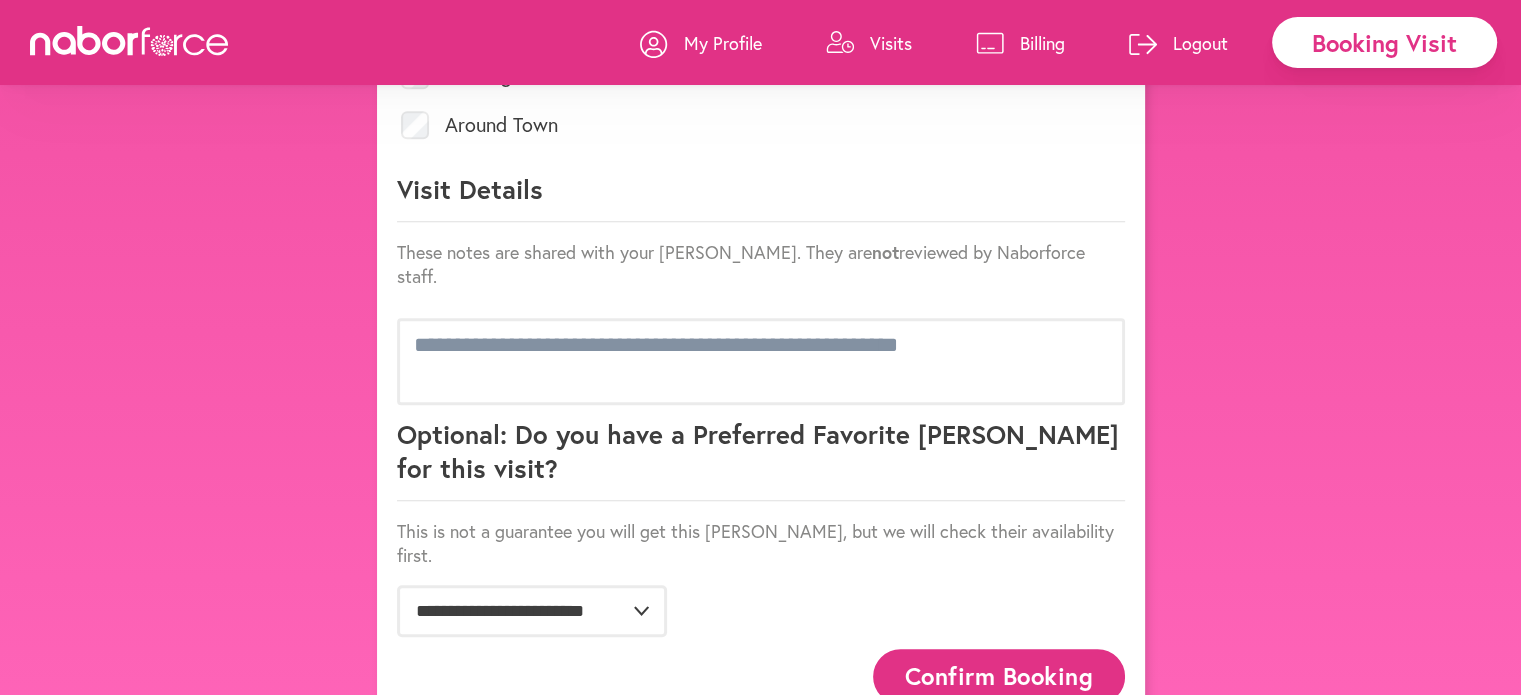scroll, scrollTop: 1056, scrollLeft: 0, axis: vertical 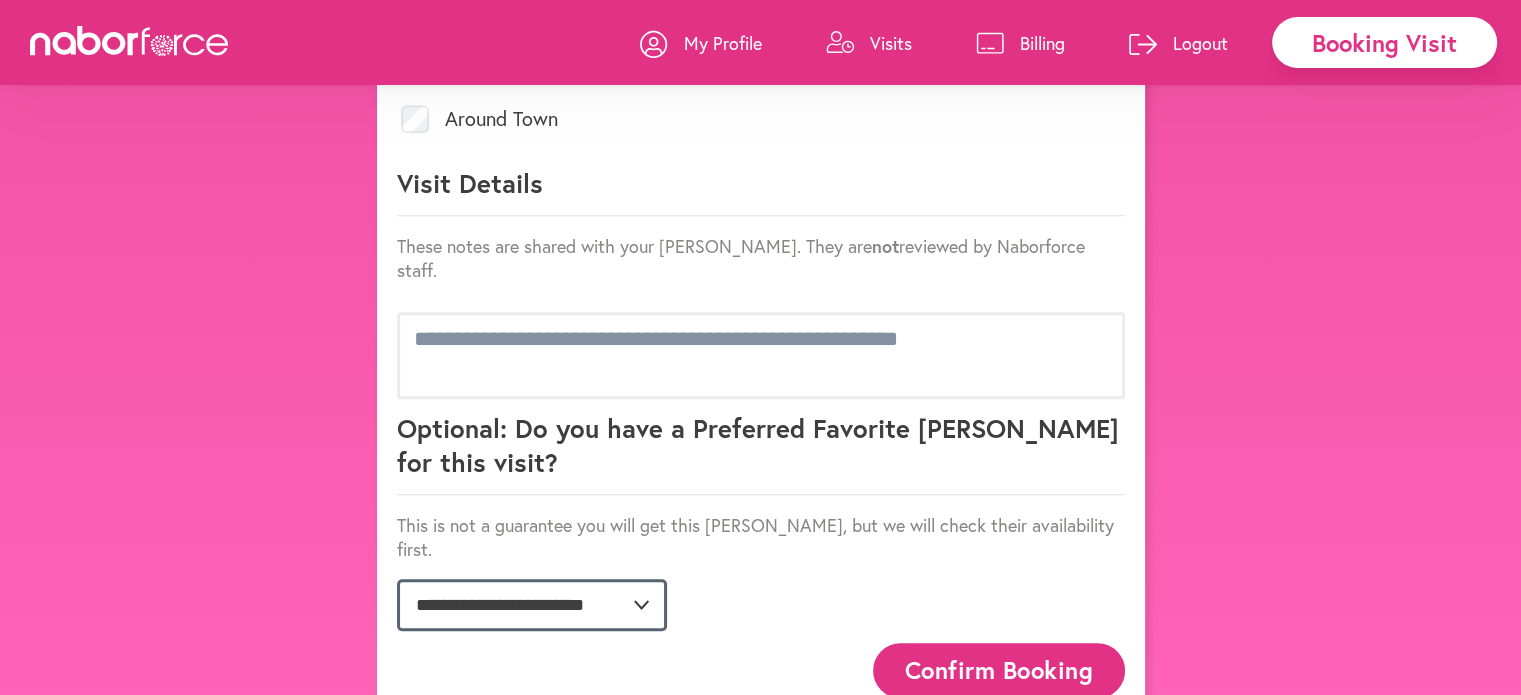 click on "**********" 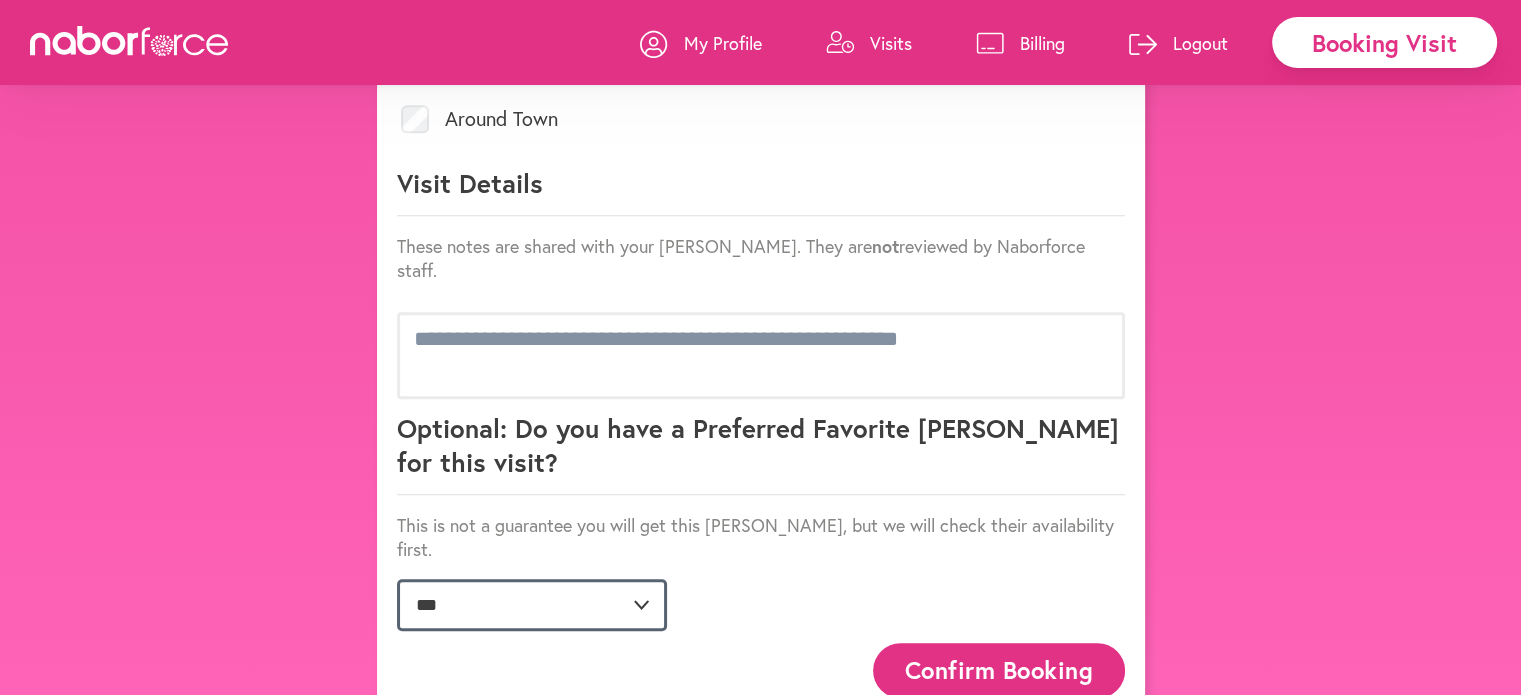 click on "**********" 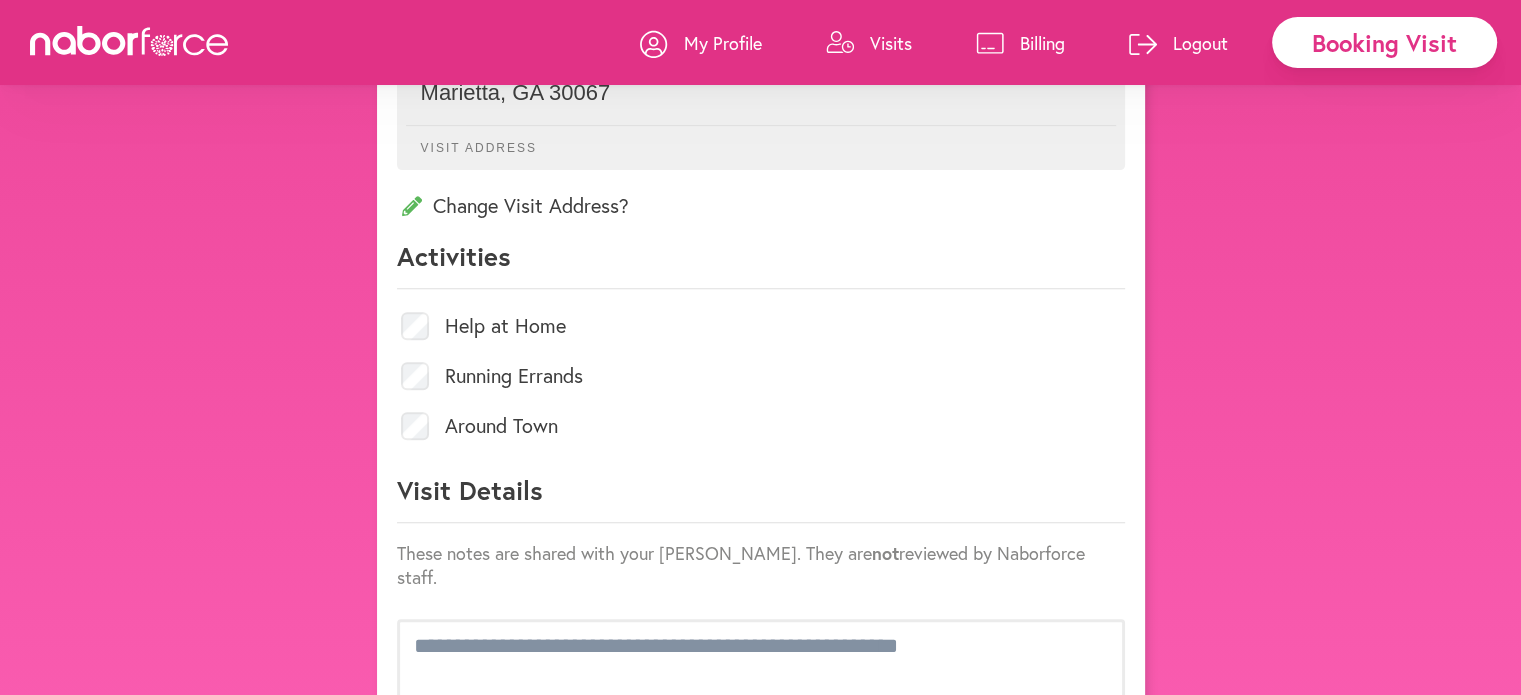 scroll, scrollTop: 745, scrollLeft: 0, axis: vertical 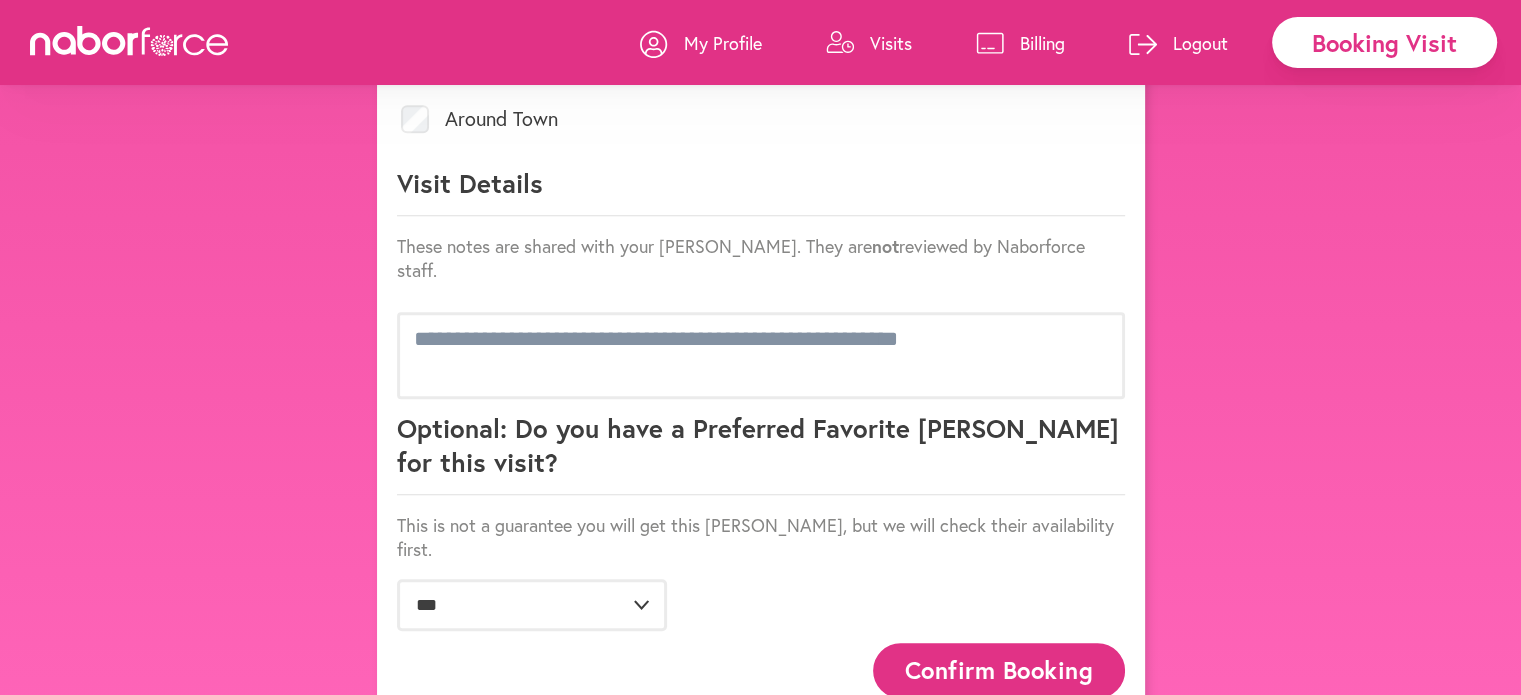 click on "Confirm Booking" at bounding box center [999, 670] 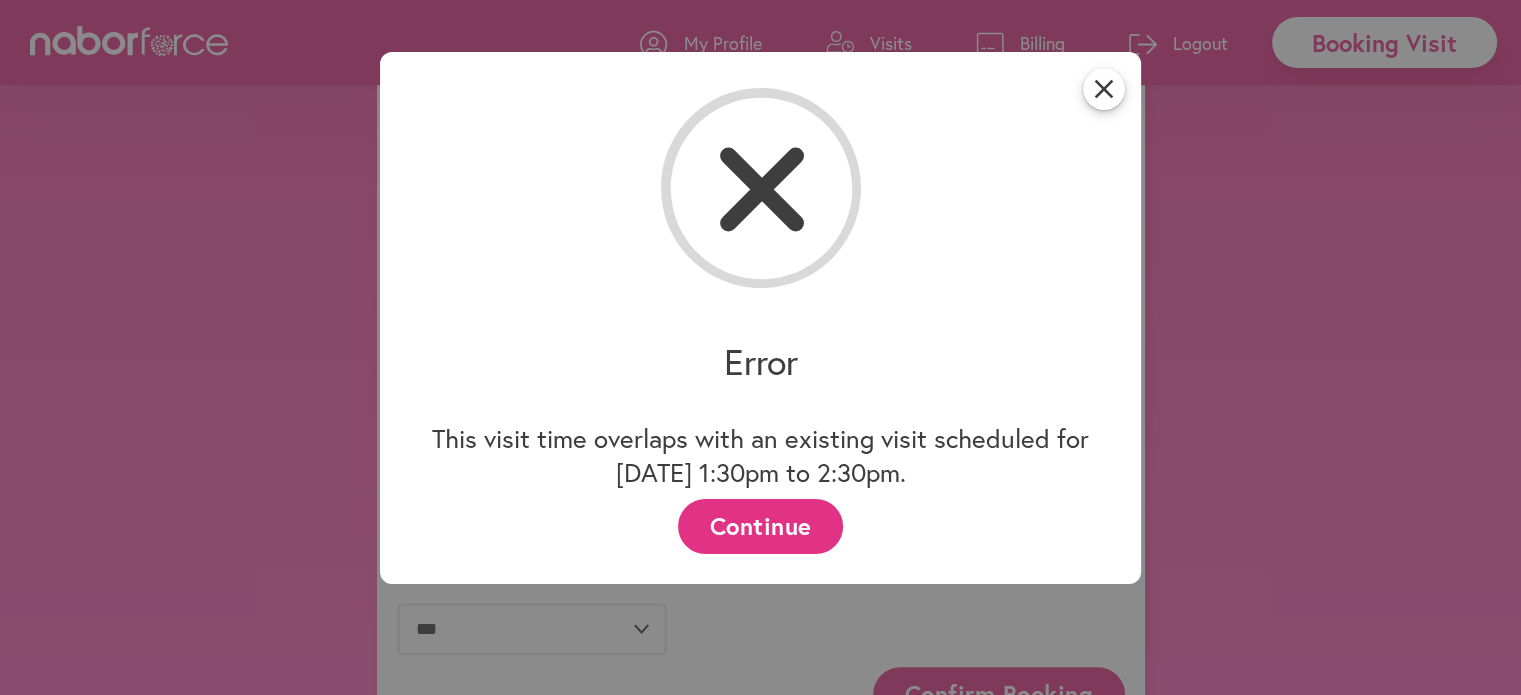 scroll, scrollTop: 1056, scrollLeft: 0, axis: vertical 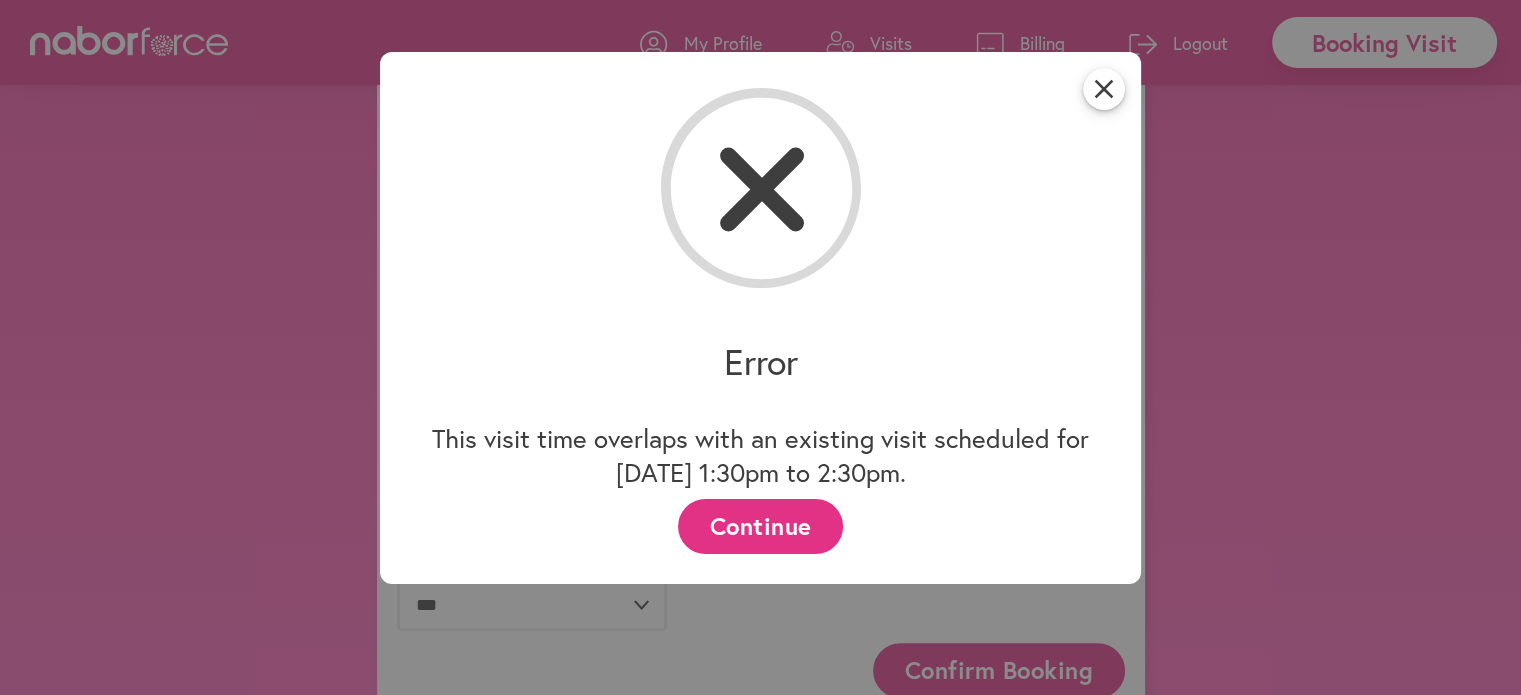 click on "Continue" at bounding box center (760, 526) 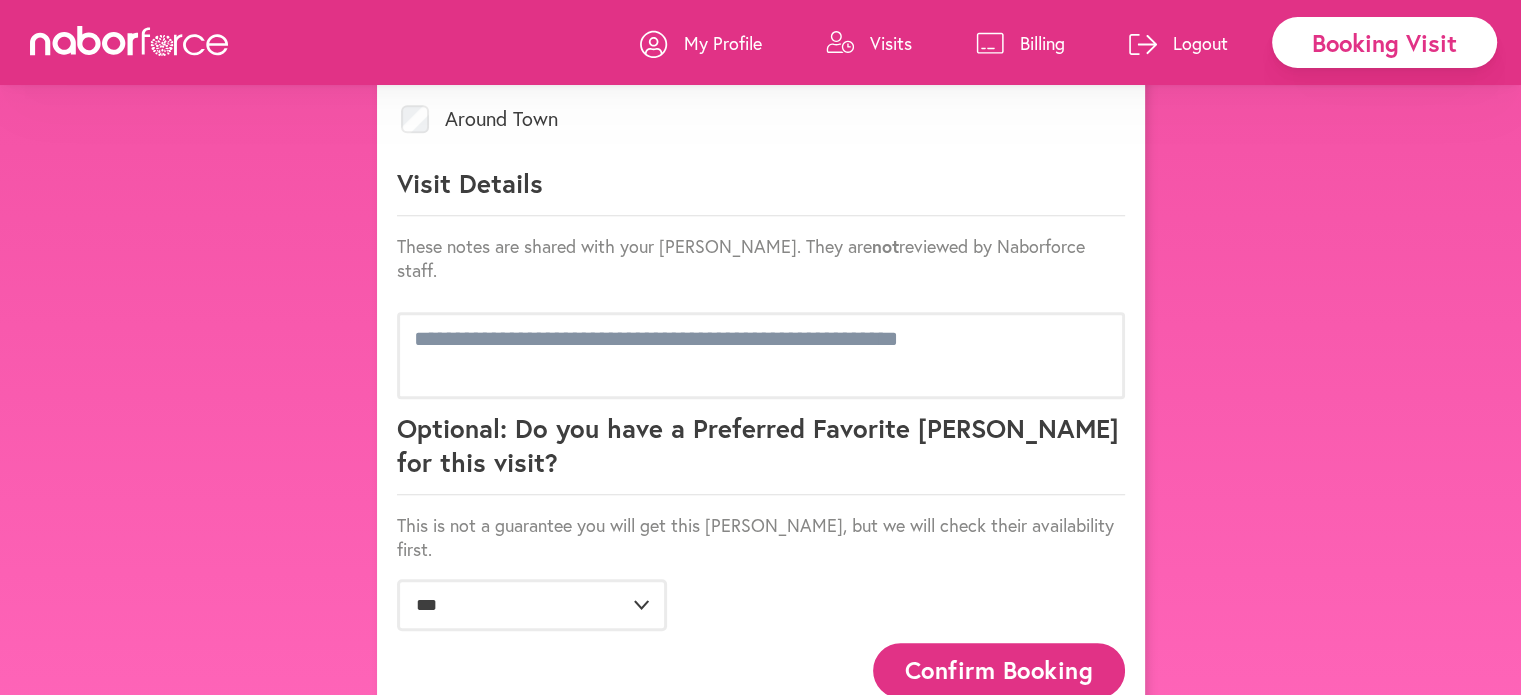 click on "Confirm Booking" at bounding box center [999, 670] 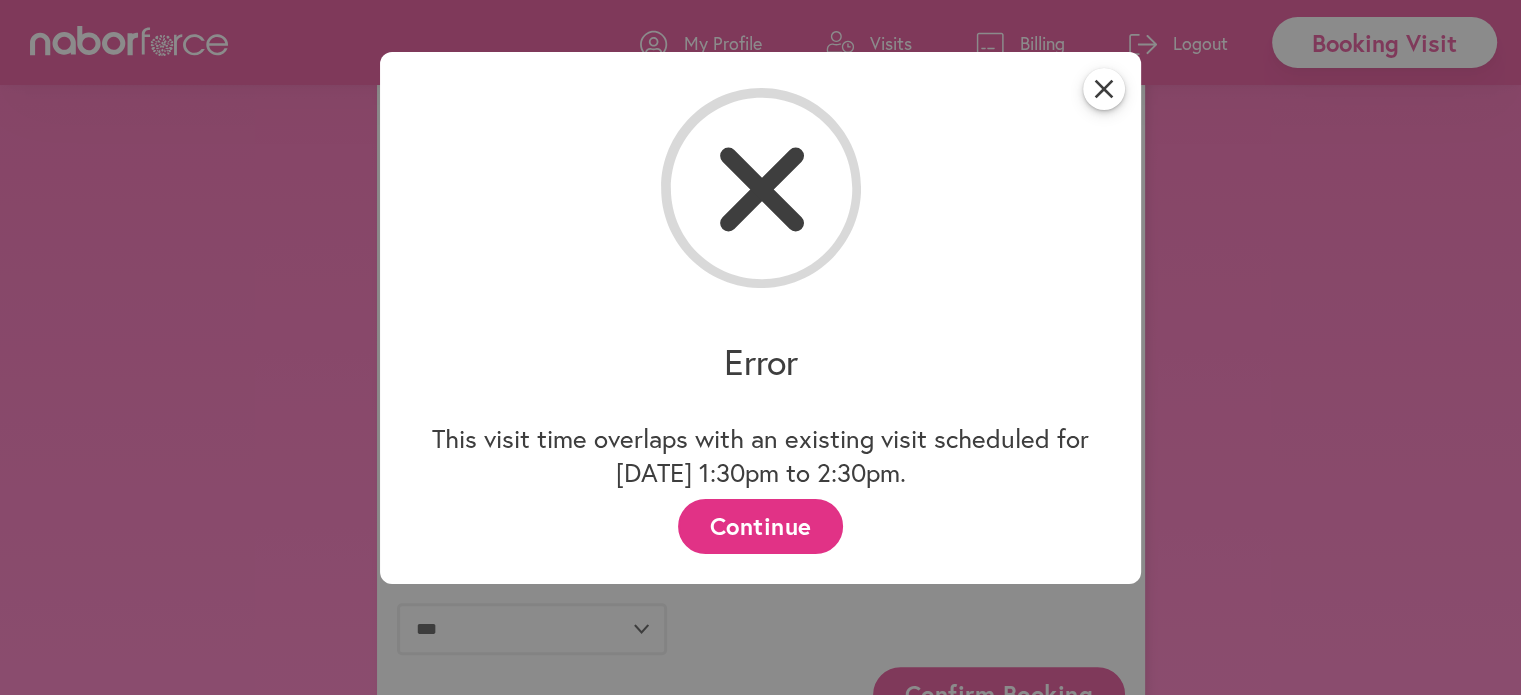 scroll, scrollTop: 1056, scrollLeft: 0, axis: vertical 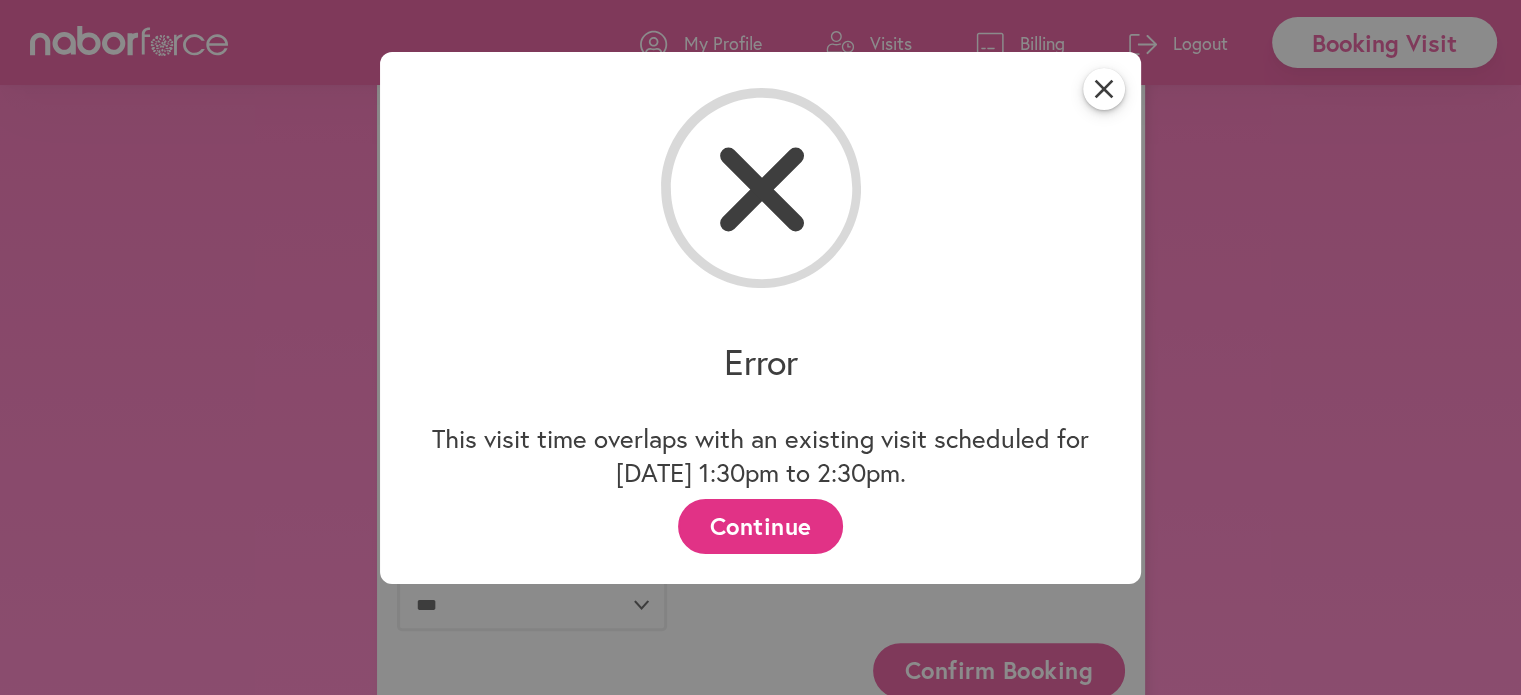 click on "Continue" at bounding box center (760, 526) 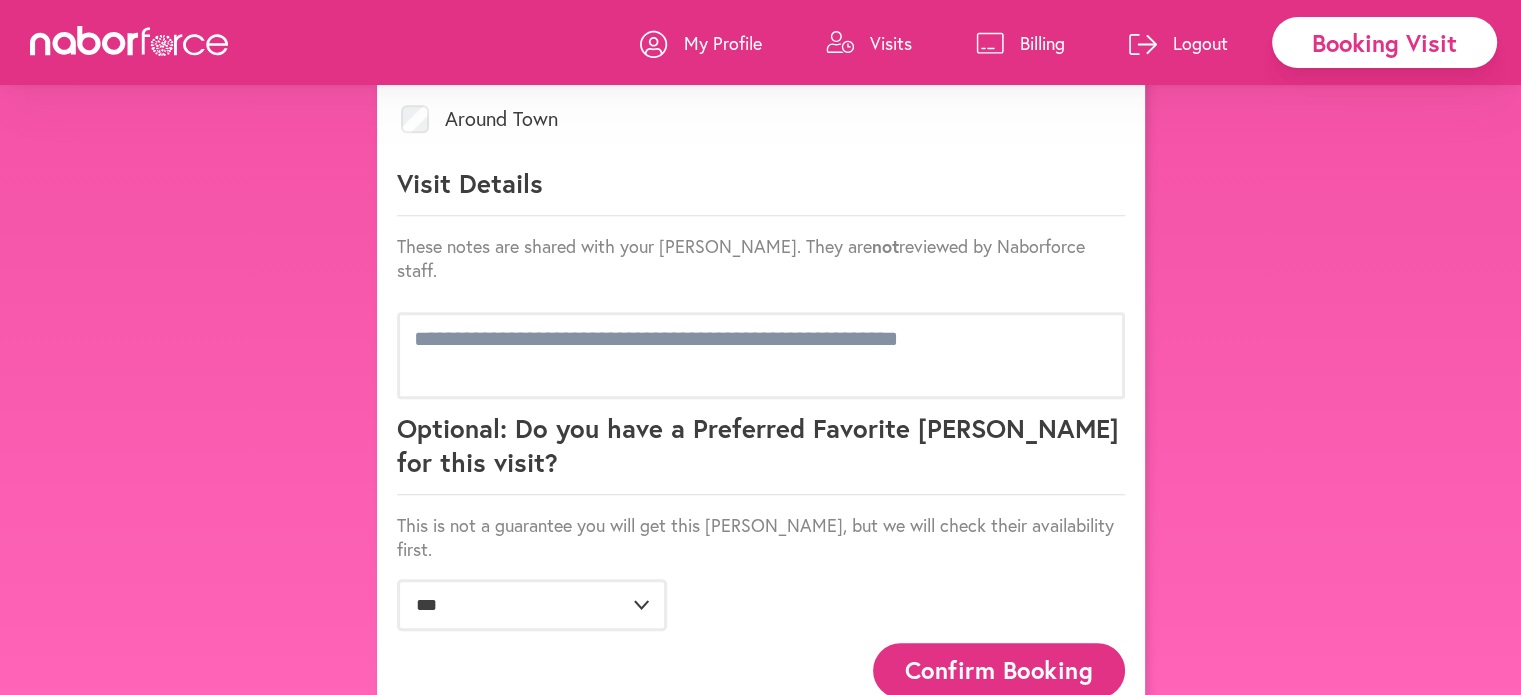 click on "Visits" at bounding box center (891, 43) 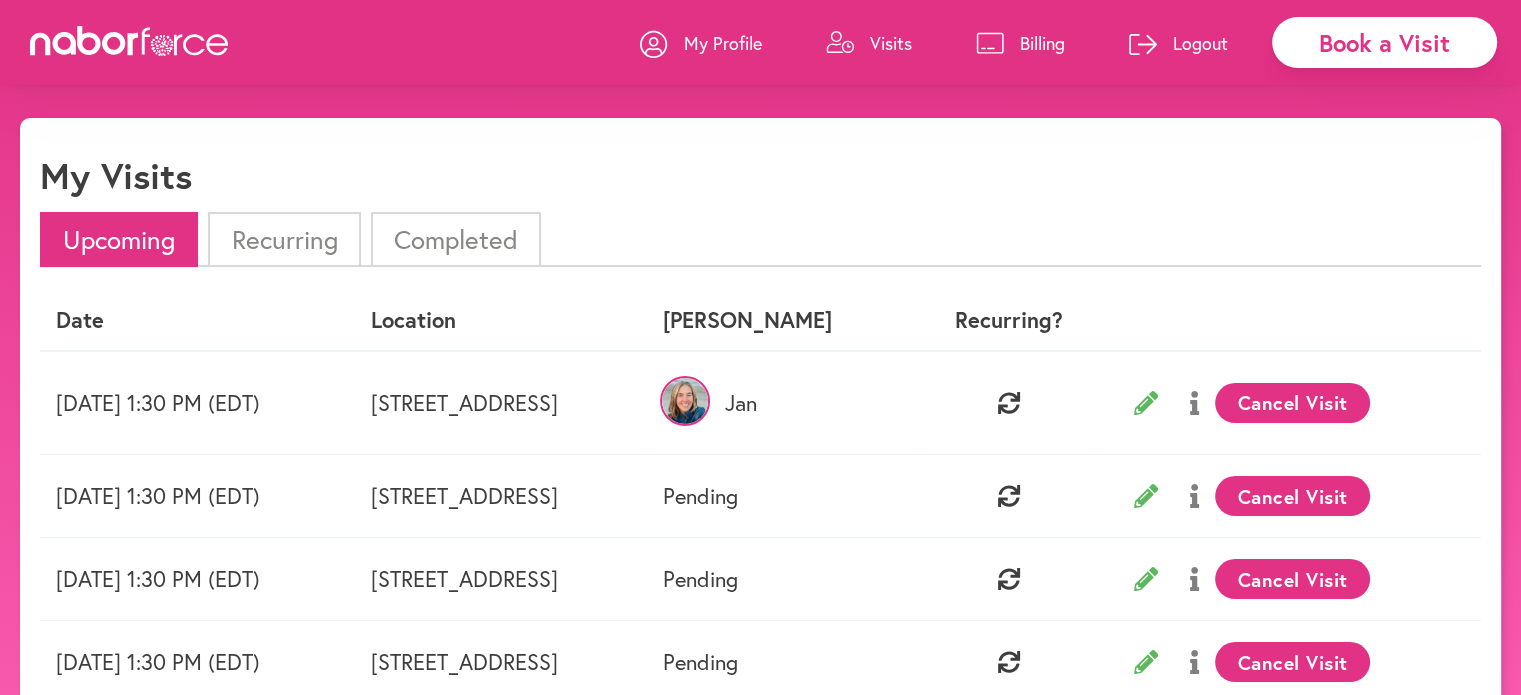 scroll, scrollTop: 0, scrollLeft: 0, axis: both 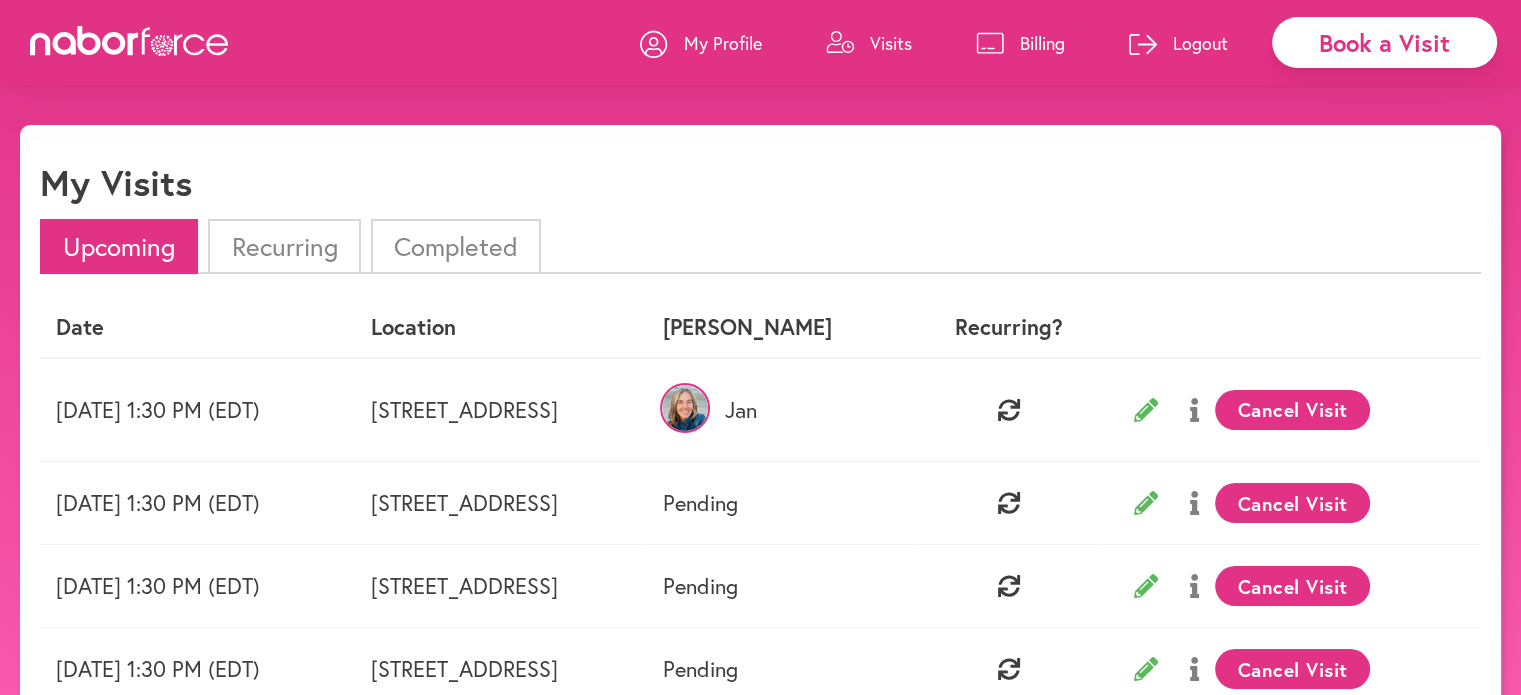 click on "Recurring" at bounding box center (284, 246) 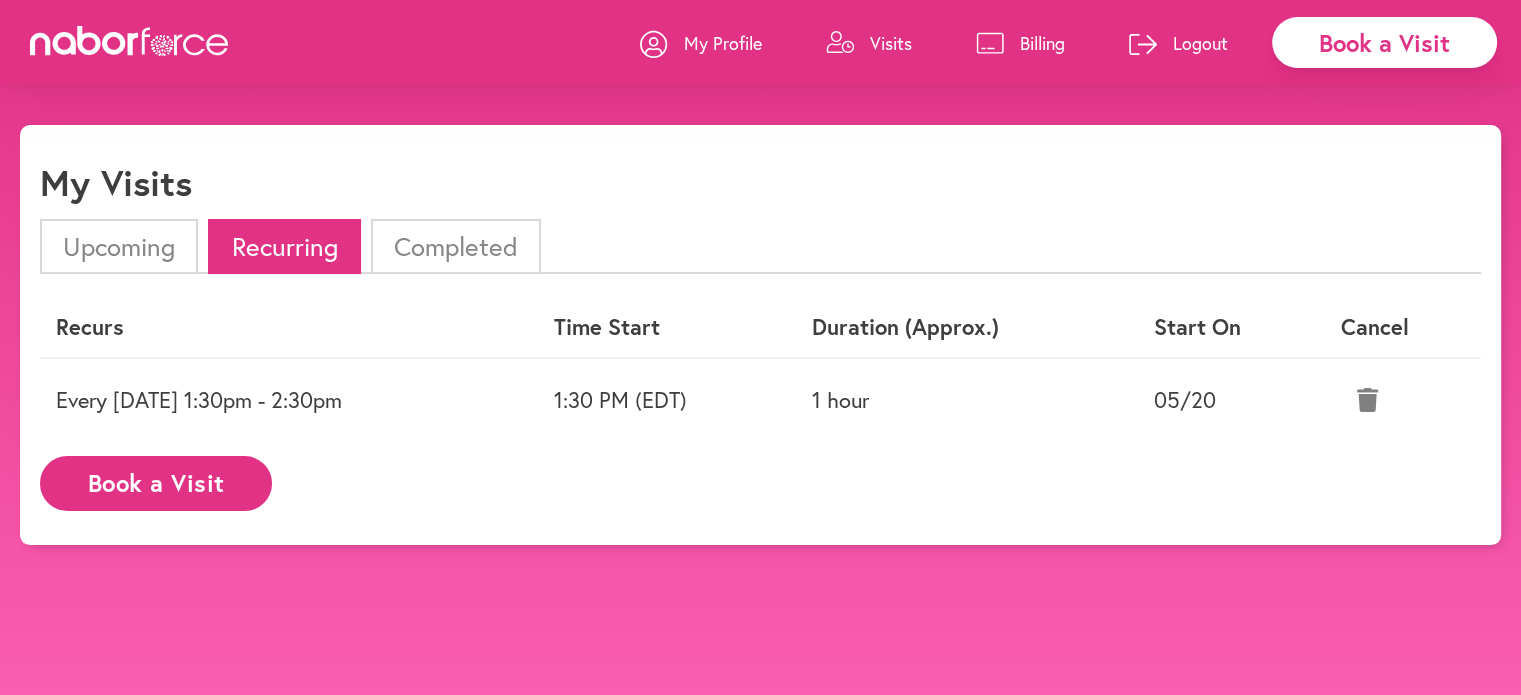click on "Book a Visit" at bounding box center (156, 483) 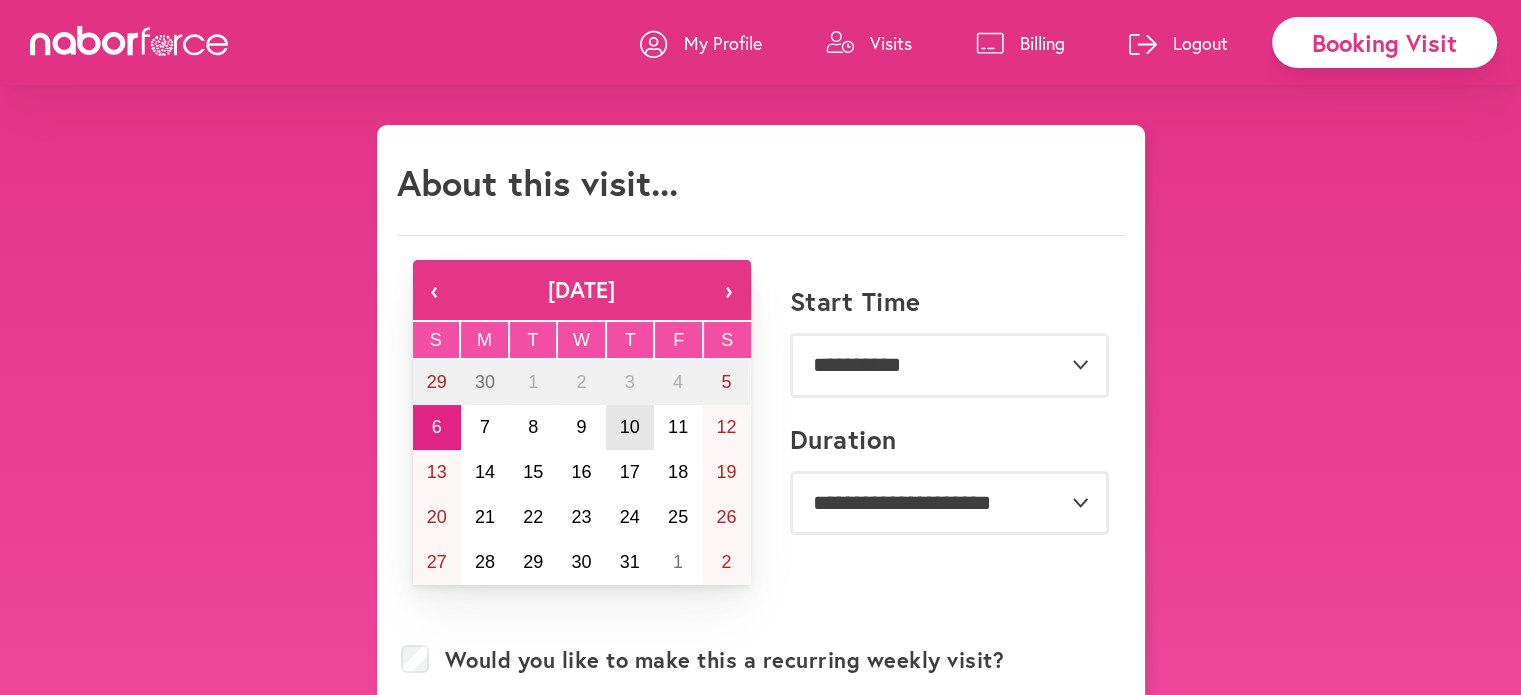 click on "10" at bounding box center (630, 427) 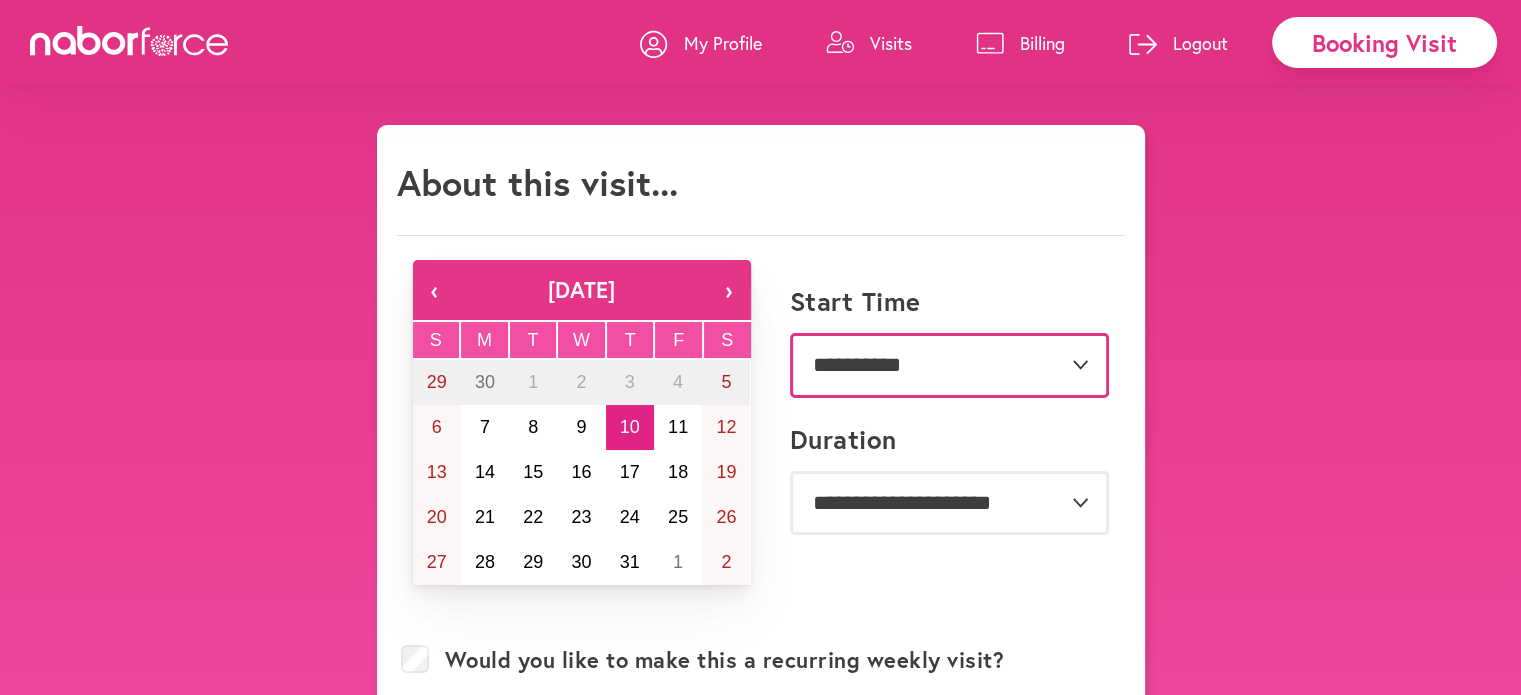click on "**********" at bounding box center [949, 365] 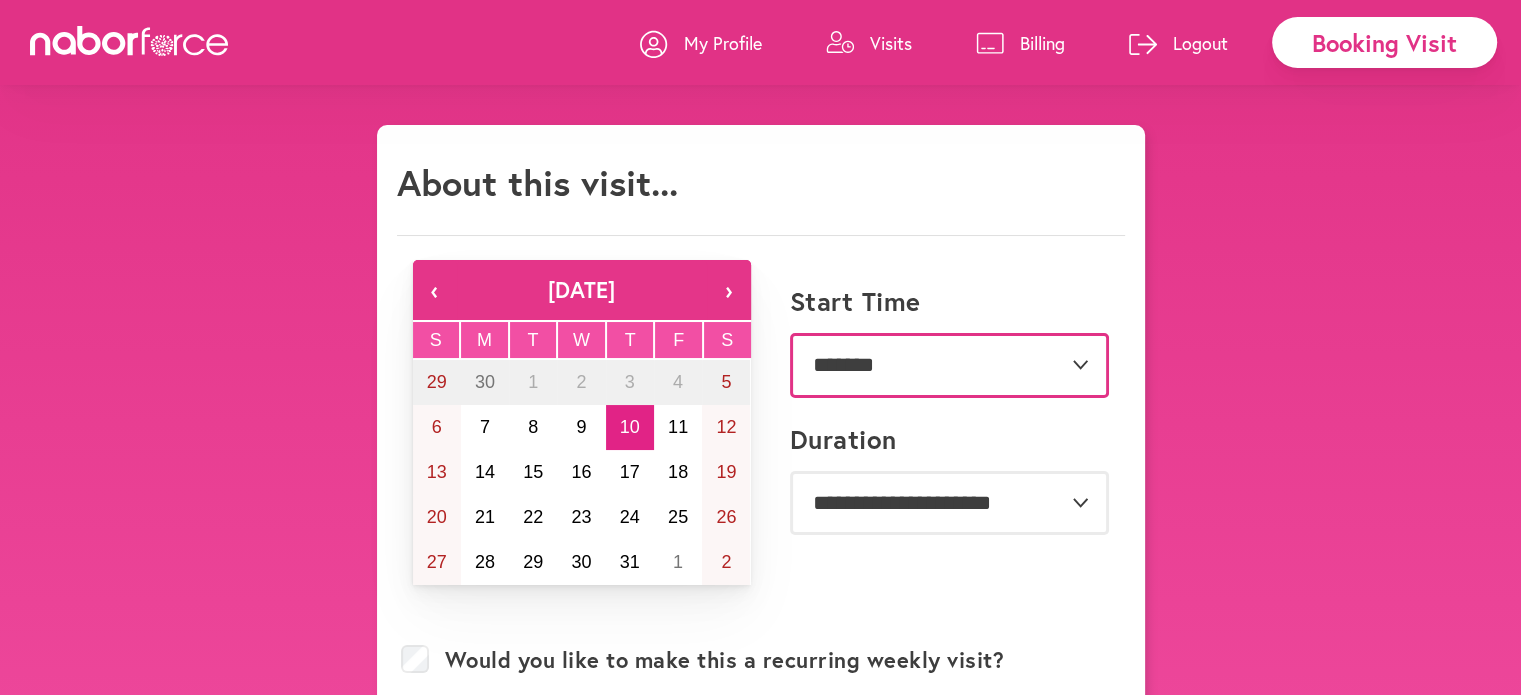 click on "**********" at bounding box center [949, 365] 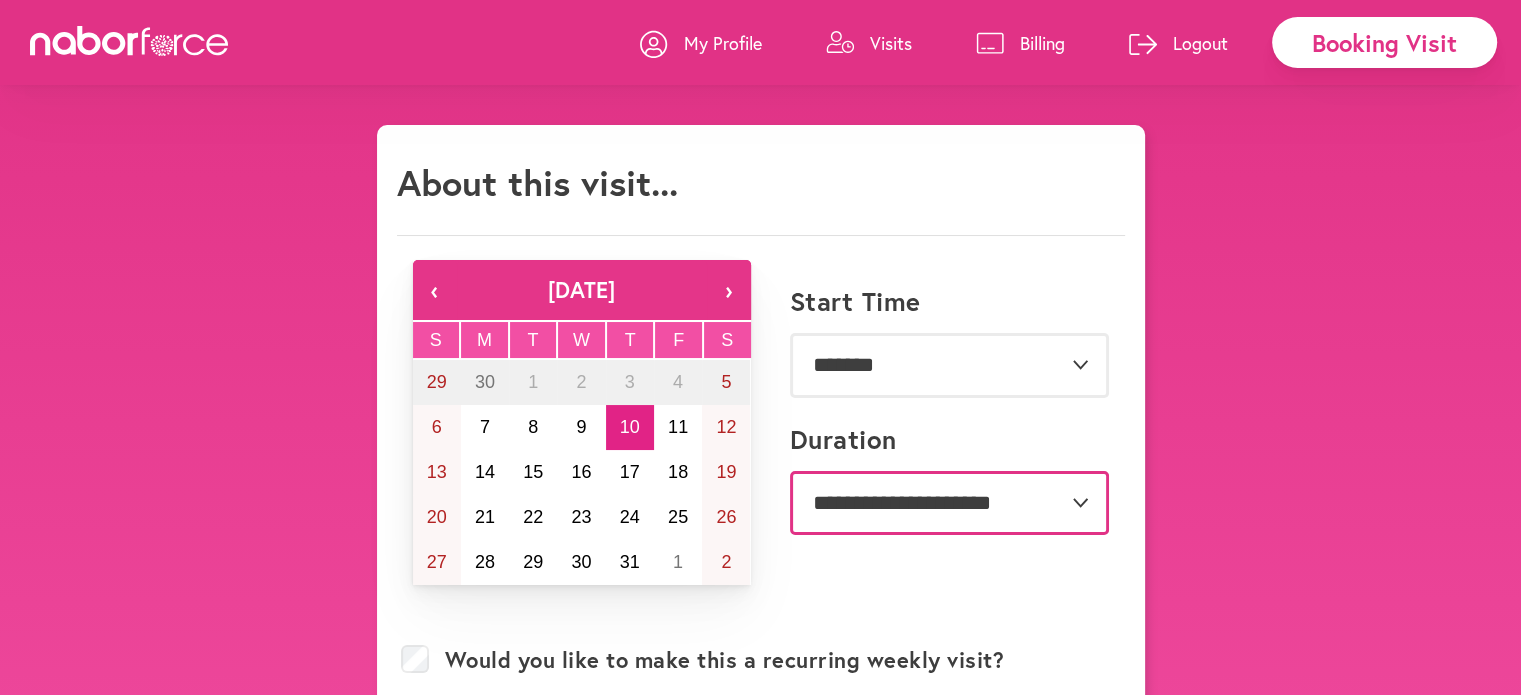 click on "**********" at bounding box center (949, 503) 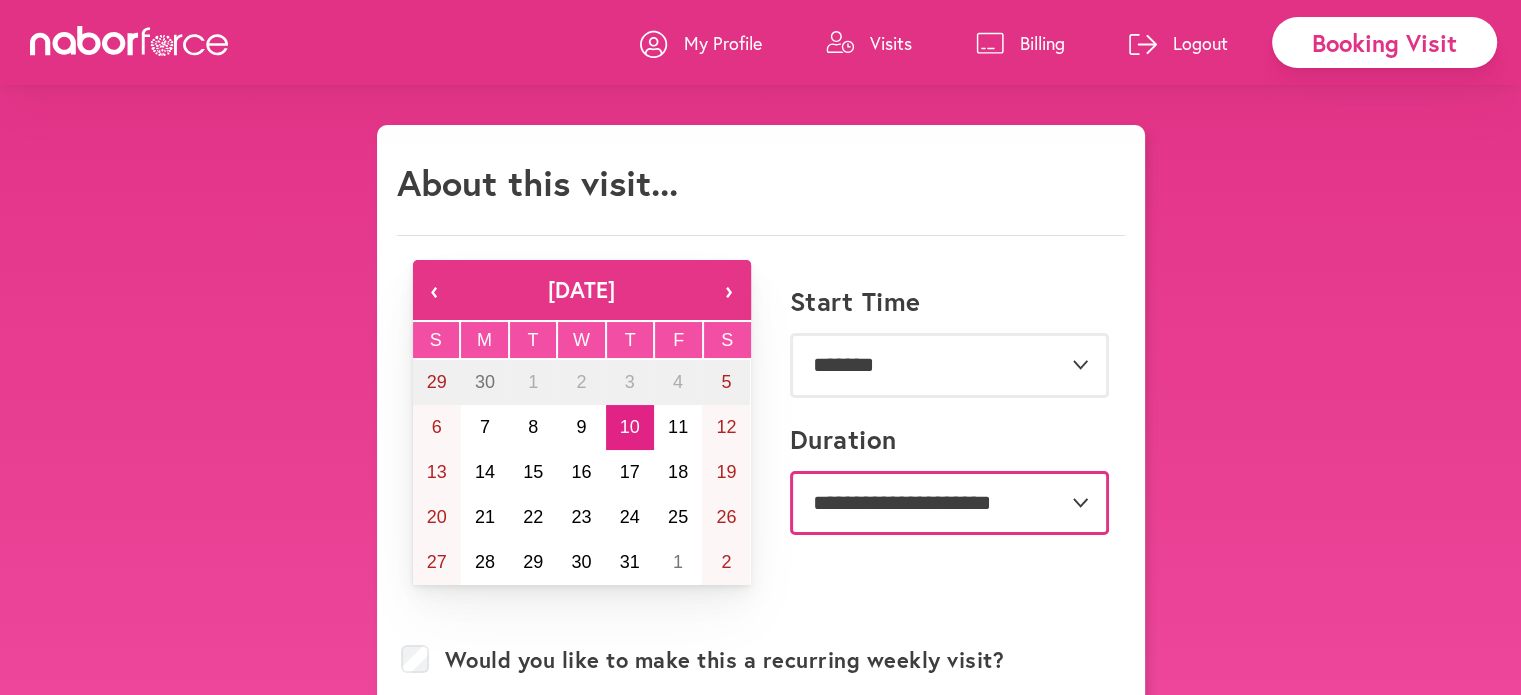 select on "**" 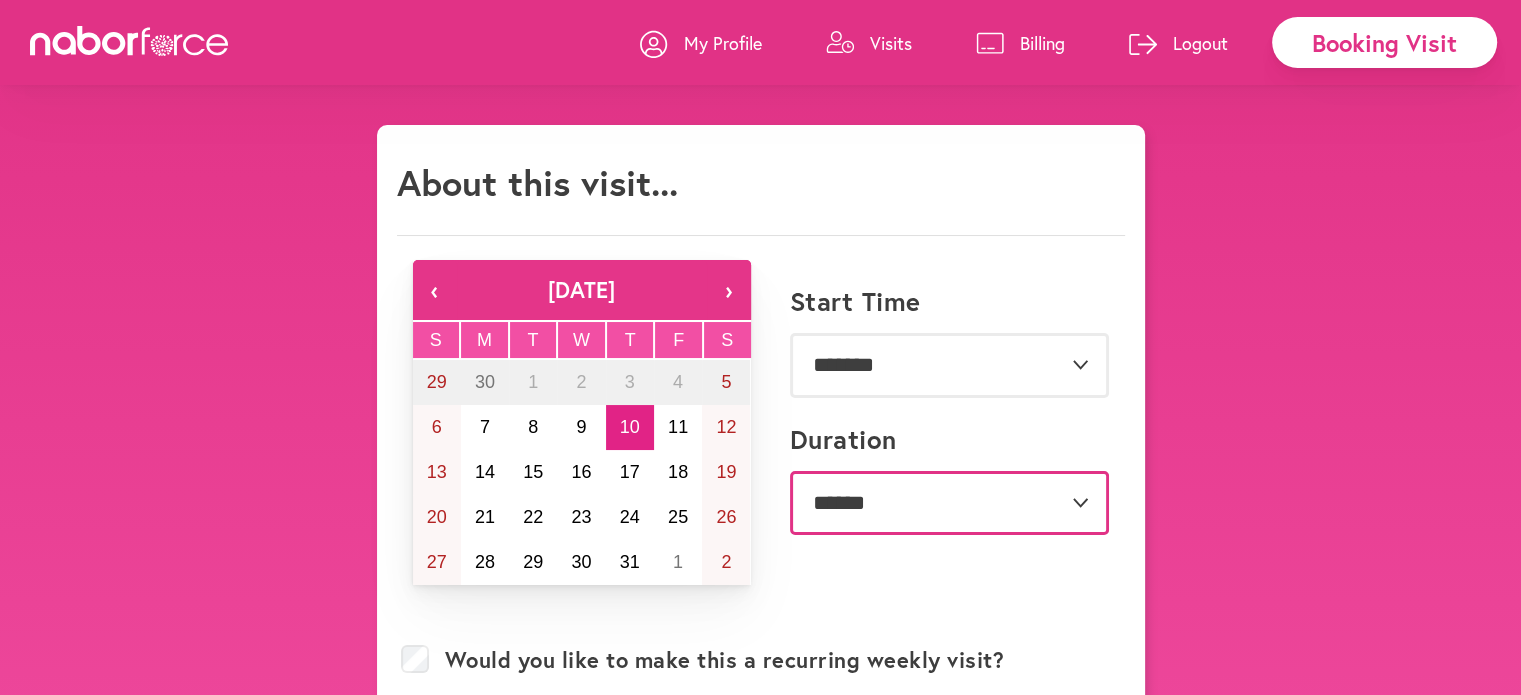 click on "**********" at bounding box center (949, 503) 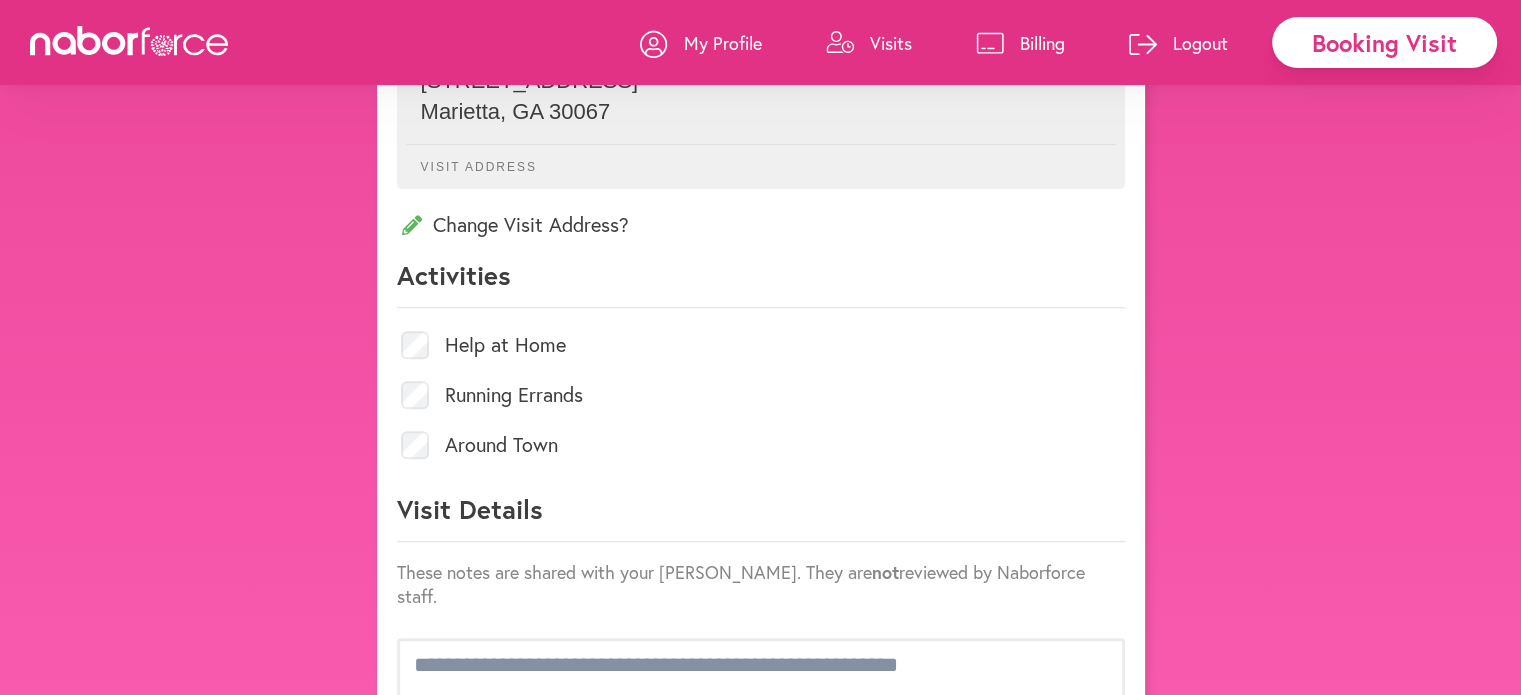 scroll, scrollTop: 735, scrollLeft: 0, axis: vertical 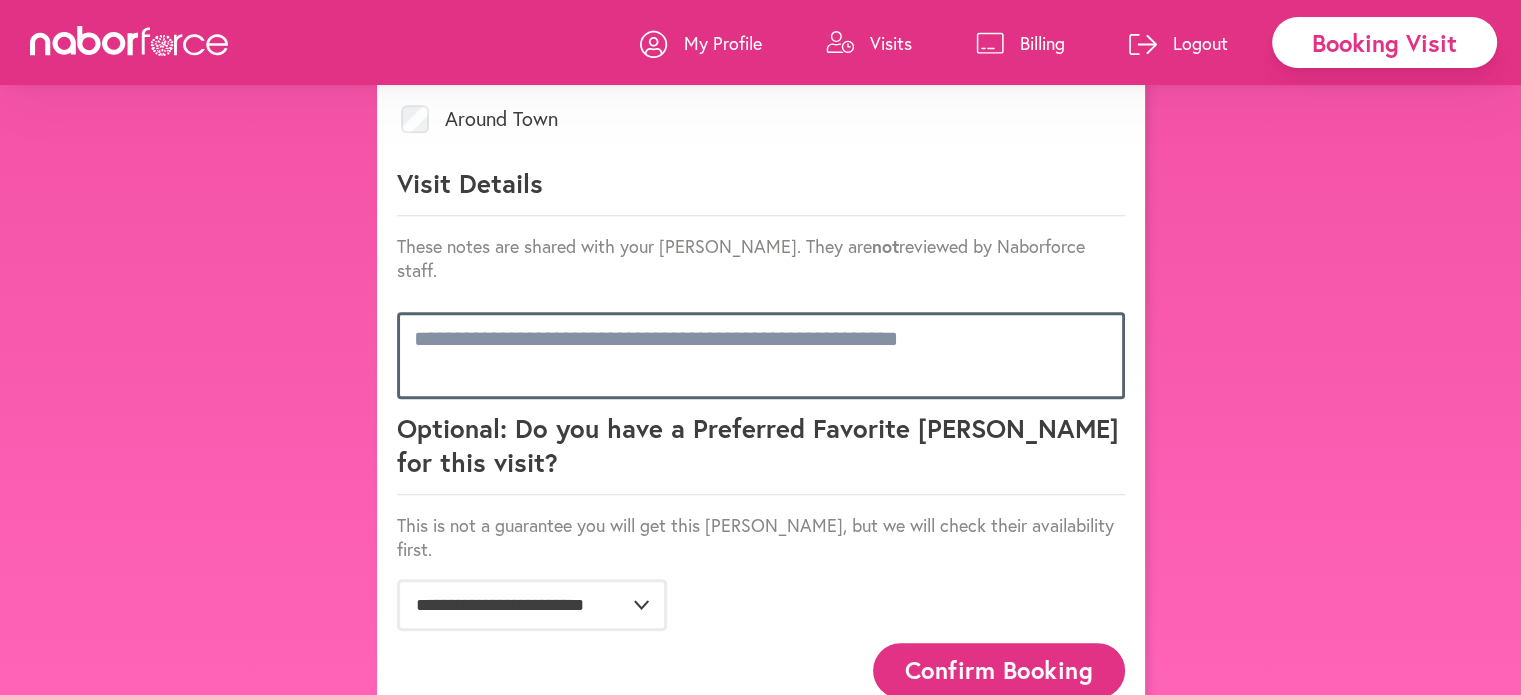 click at bounding box center [761, 355] 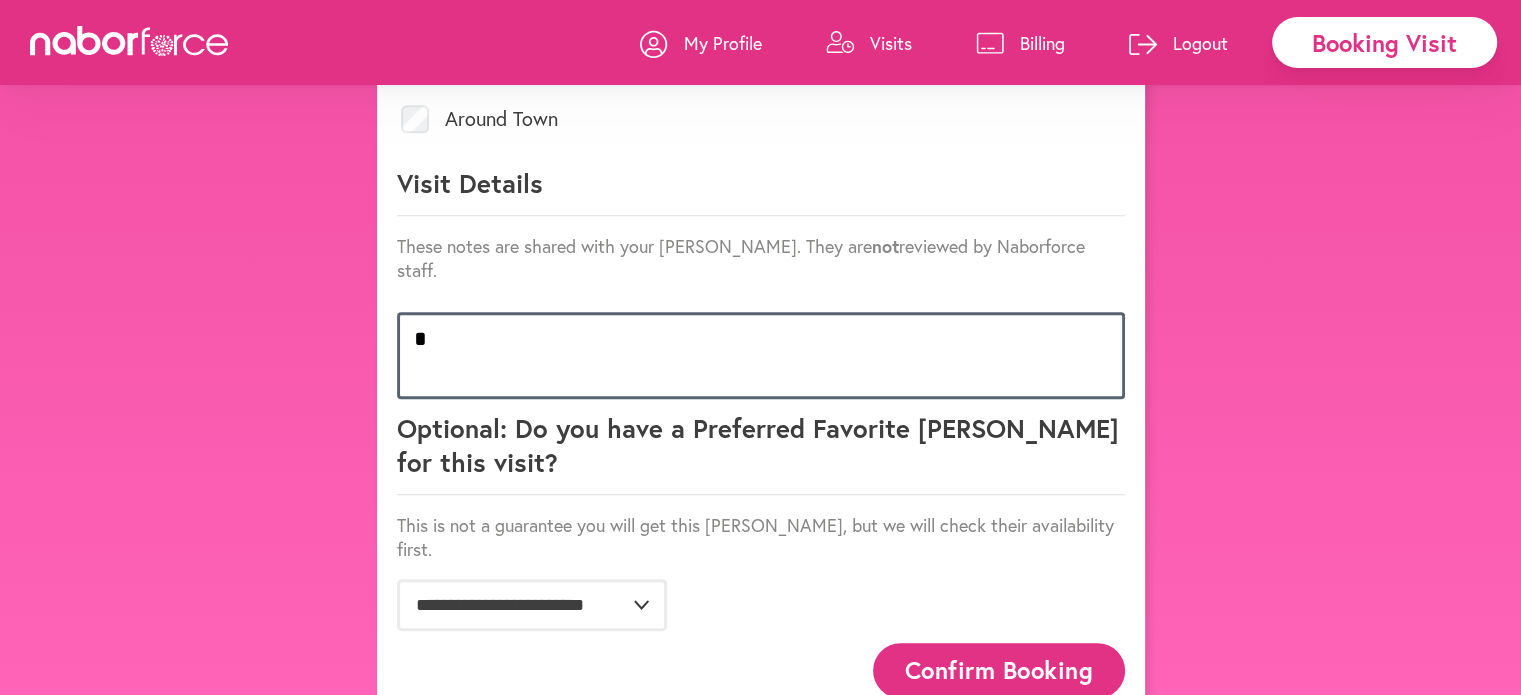 scroll, scrollTop: 1023, scrollLeft: 0, axis: vertical 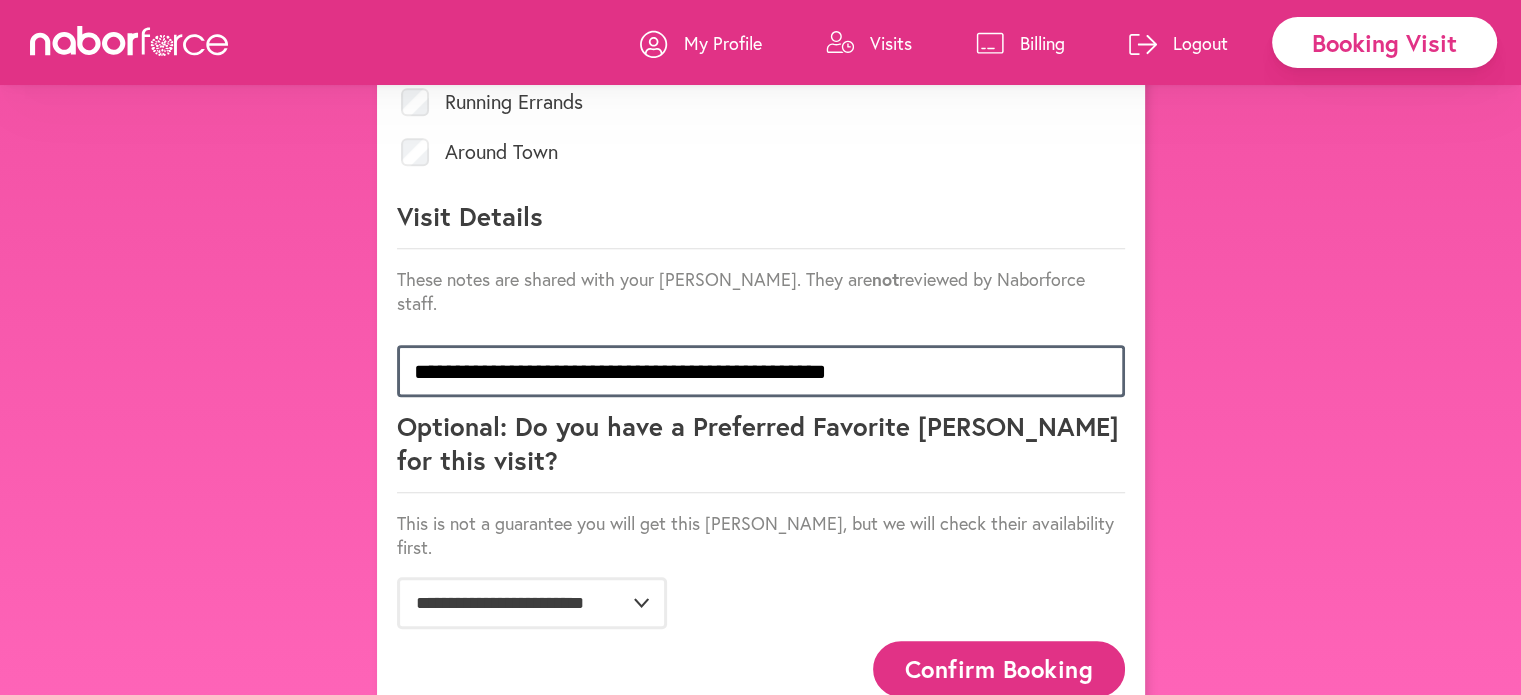 type on "**********" 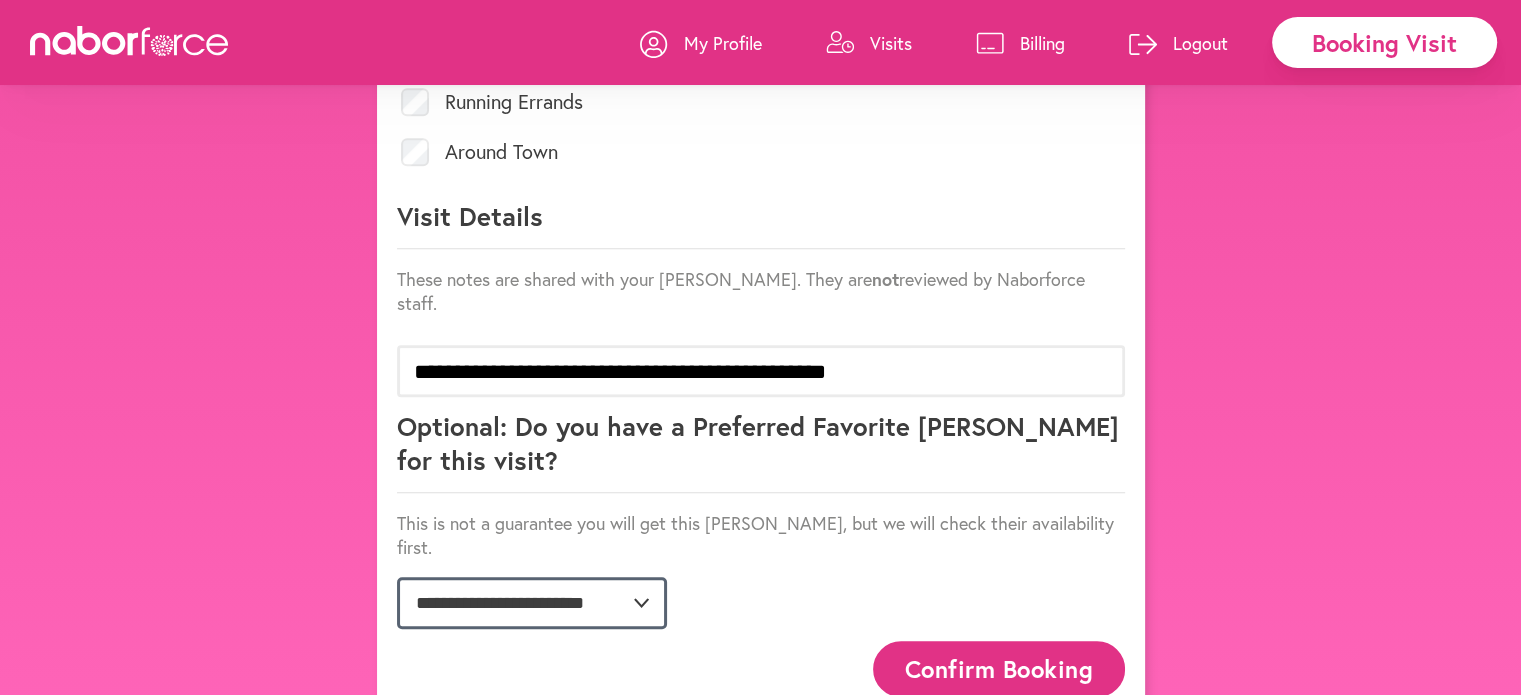 click on "**********" 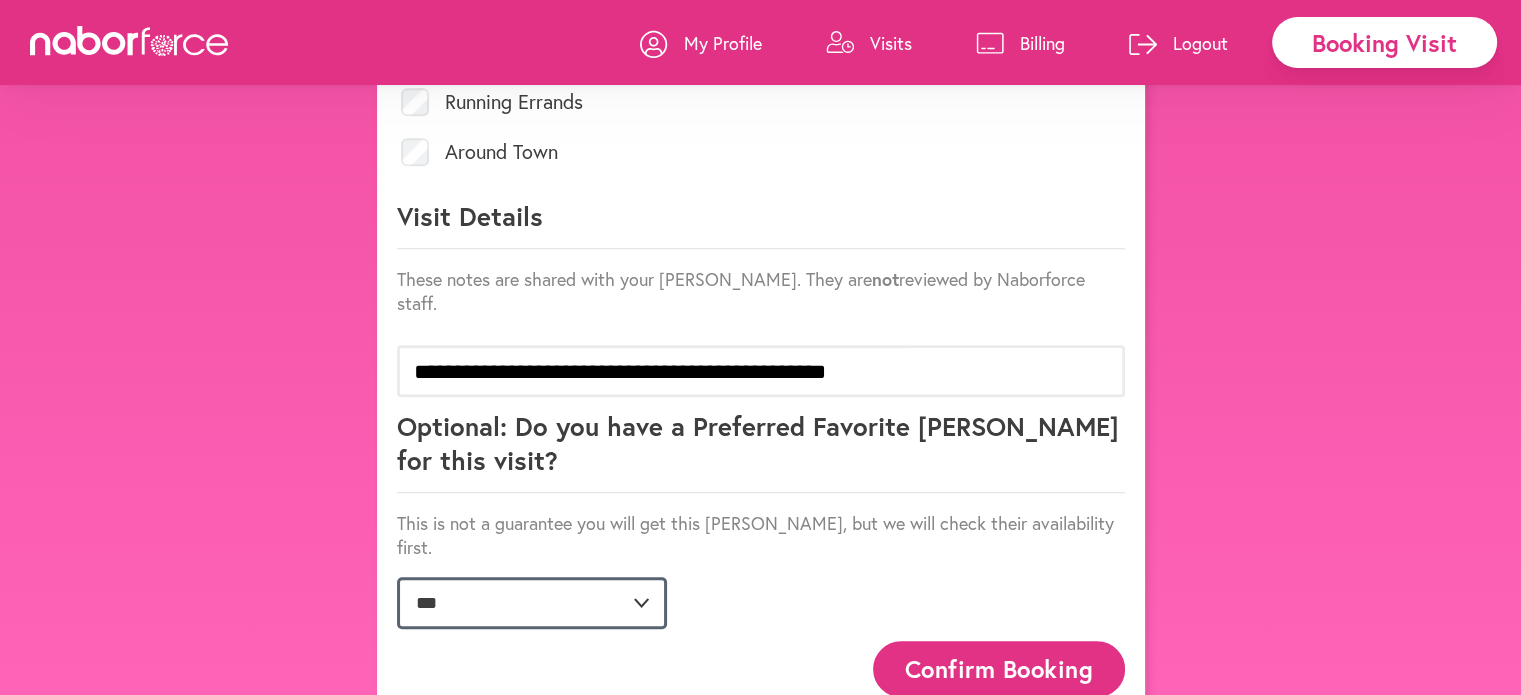click on "**********" 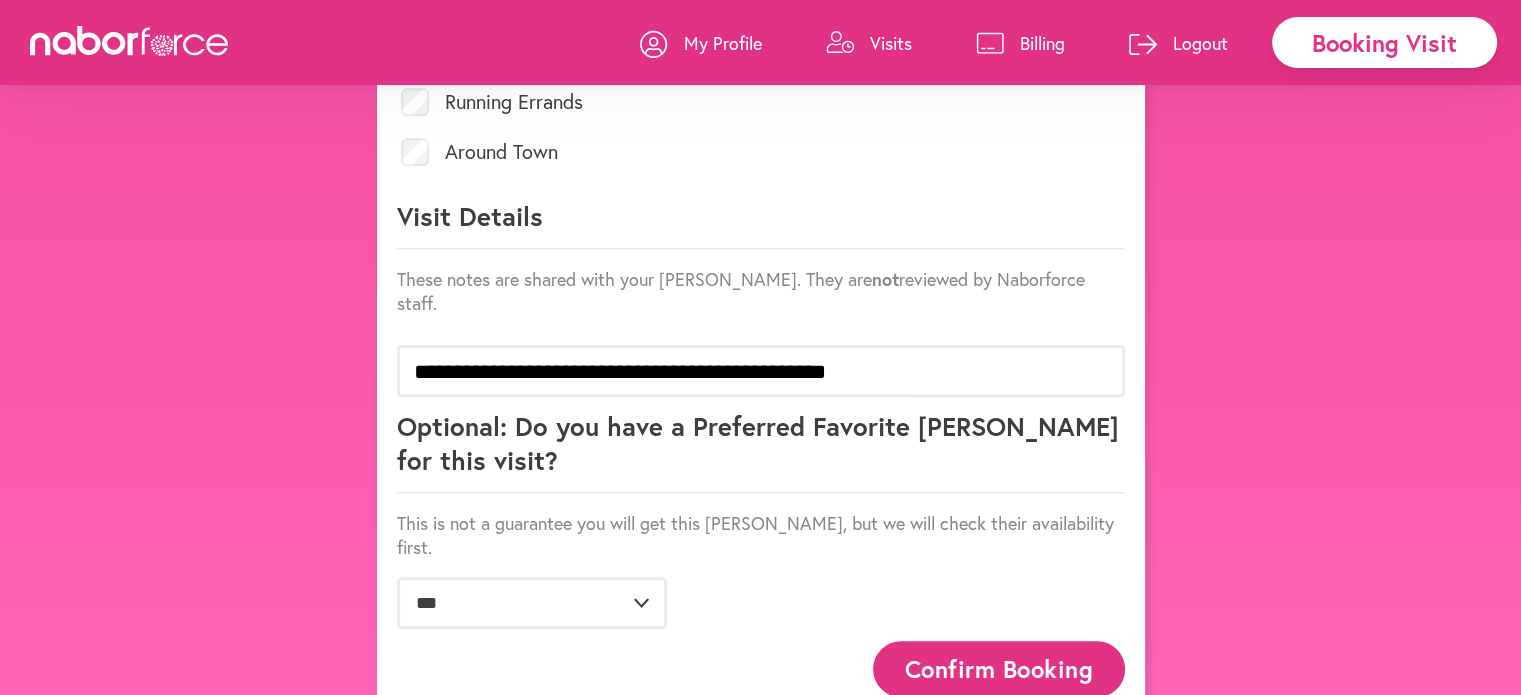 click on "Confirm Booking" at bounding box center [999, 668] 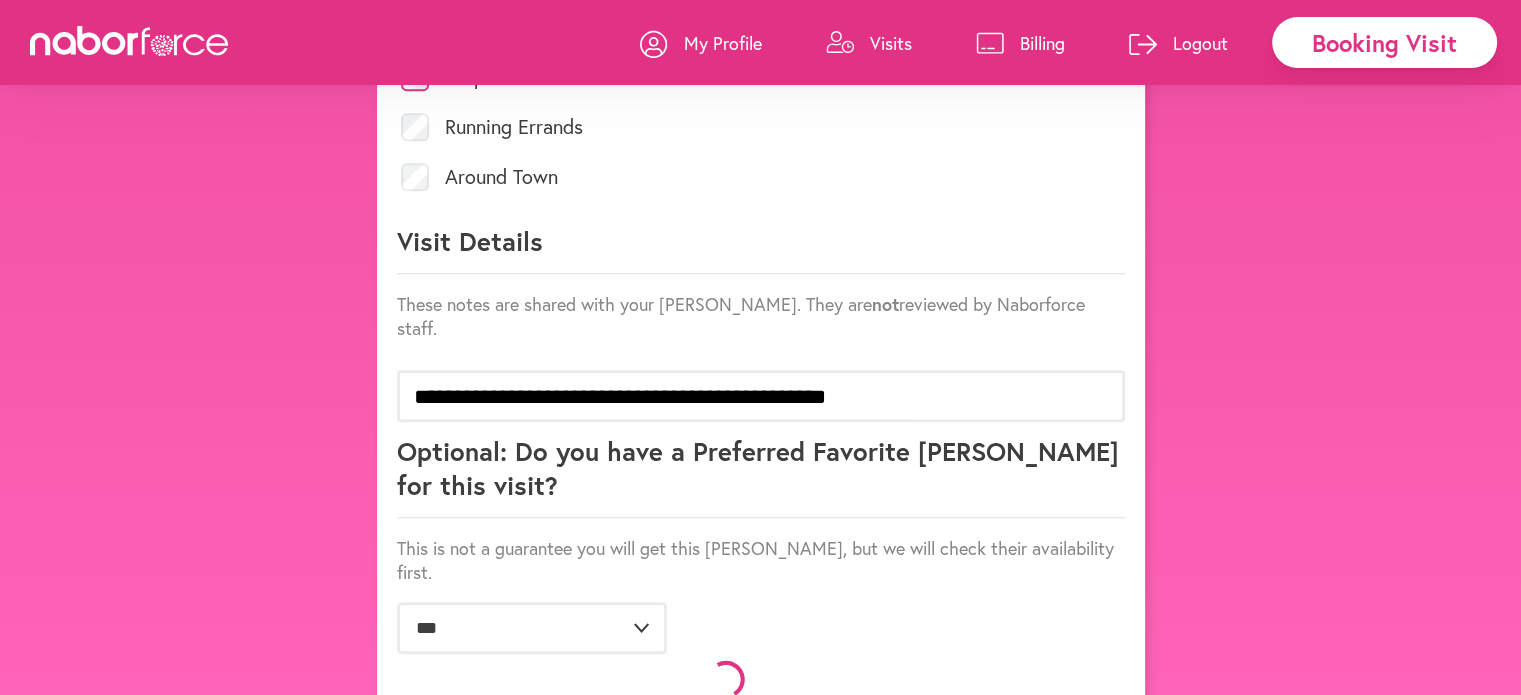 scroll, scrollTop: 1023, scrollLeft: 0, axis: vertical 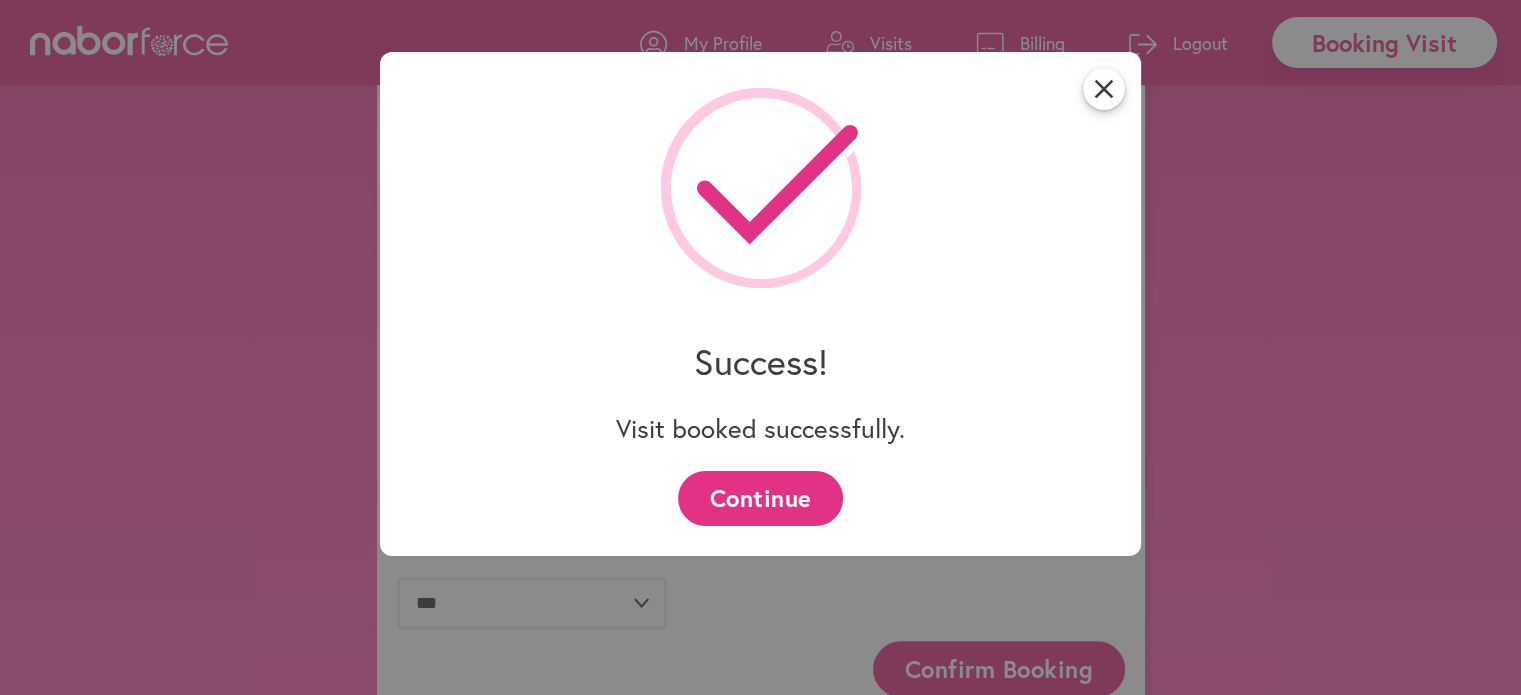 click on "Continue" at bounding box center [760, 498] 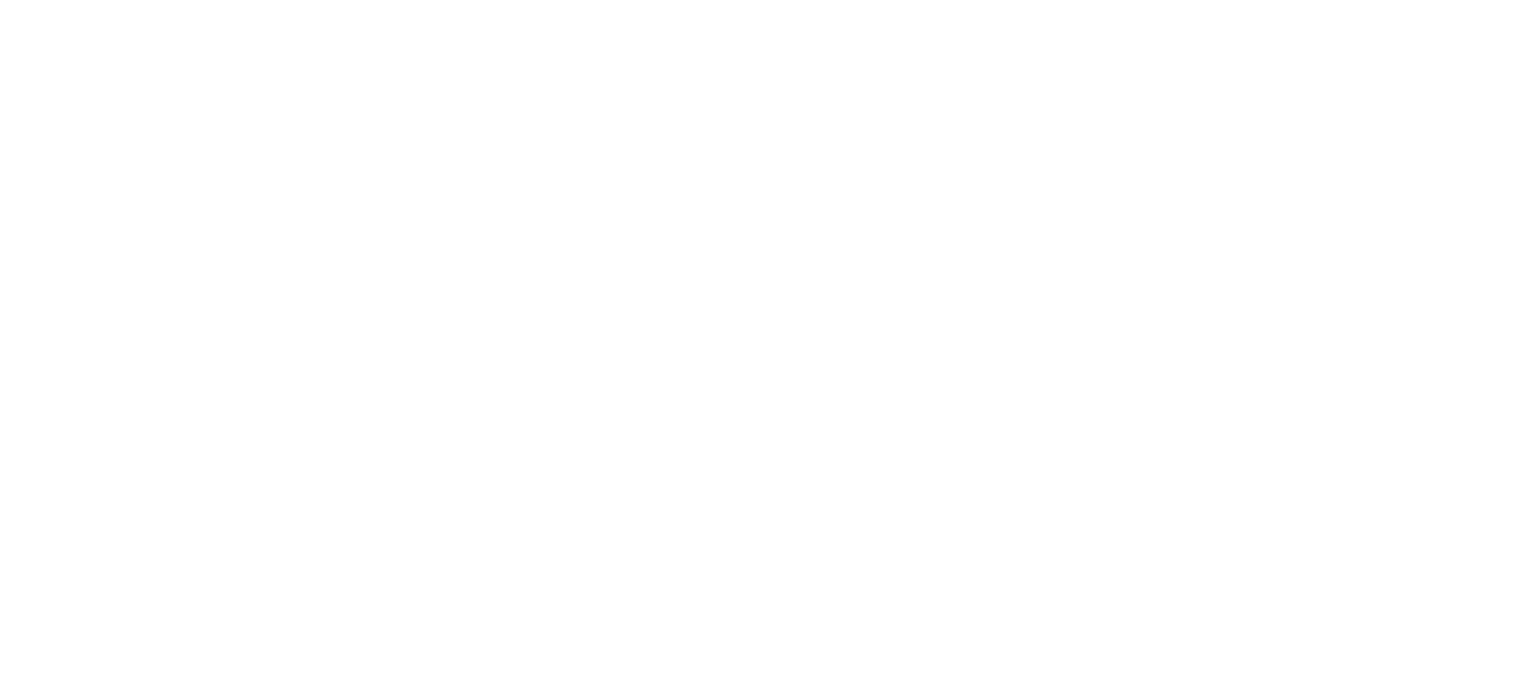 scroll, scrollTop: 0, scrollLeft: 0, axis: both 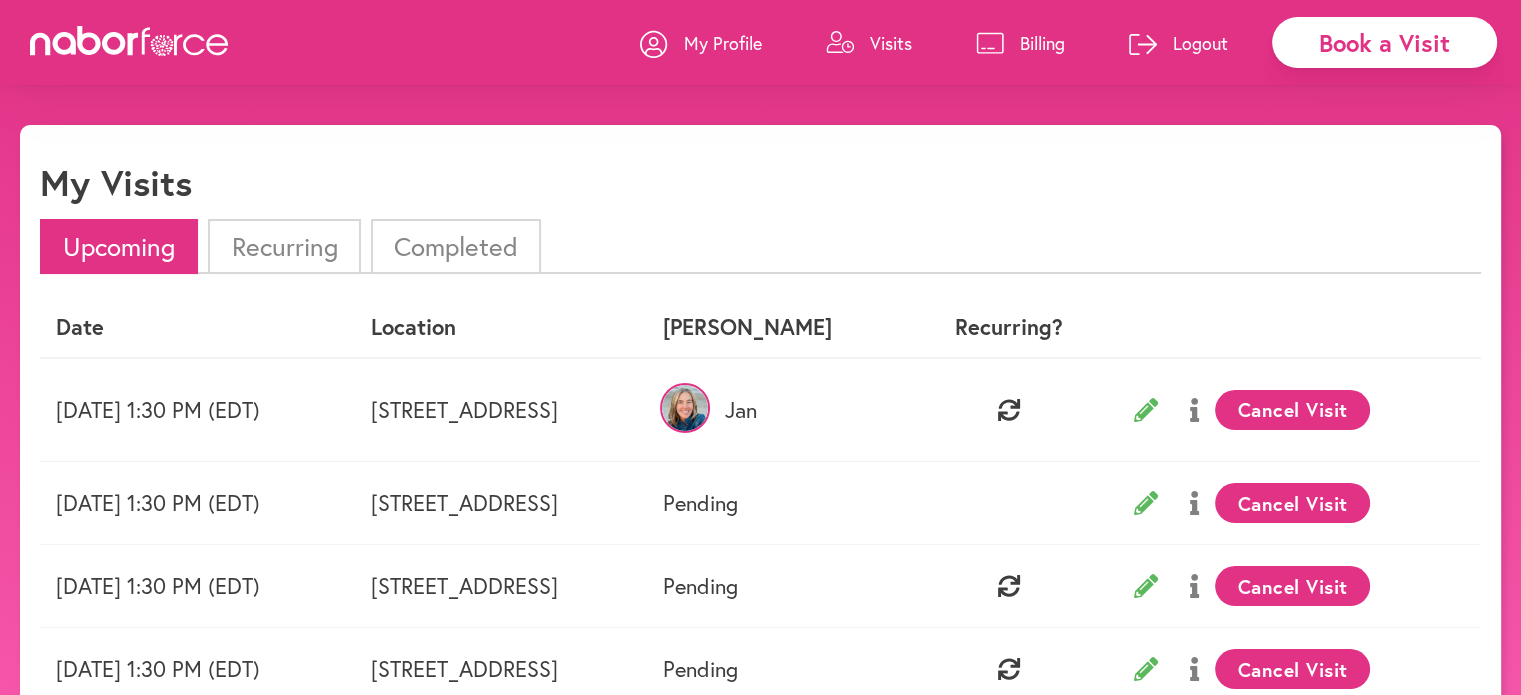 click on "Logout" at bounding box center (1200, 43) 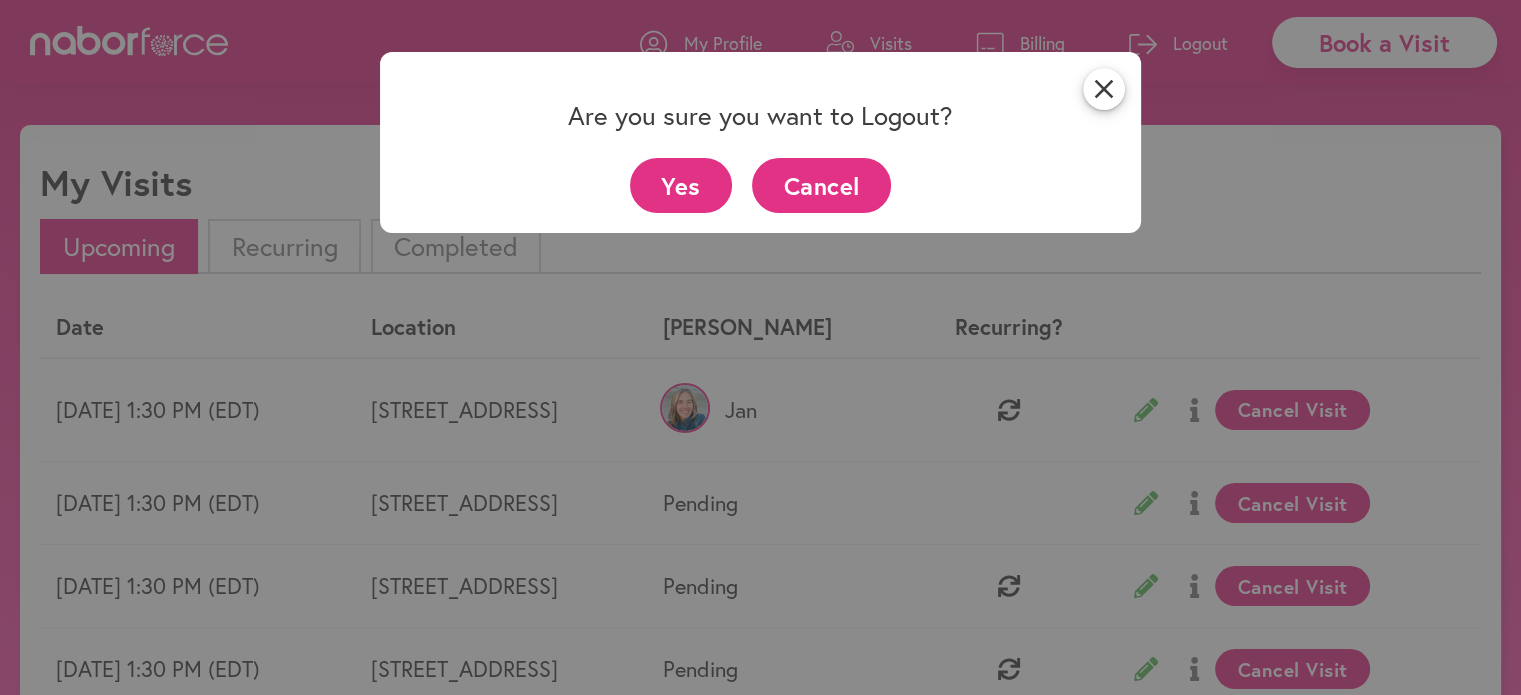 click on "Yes" at bounding box center (681, 185) 